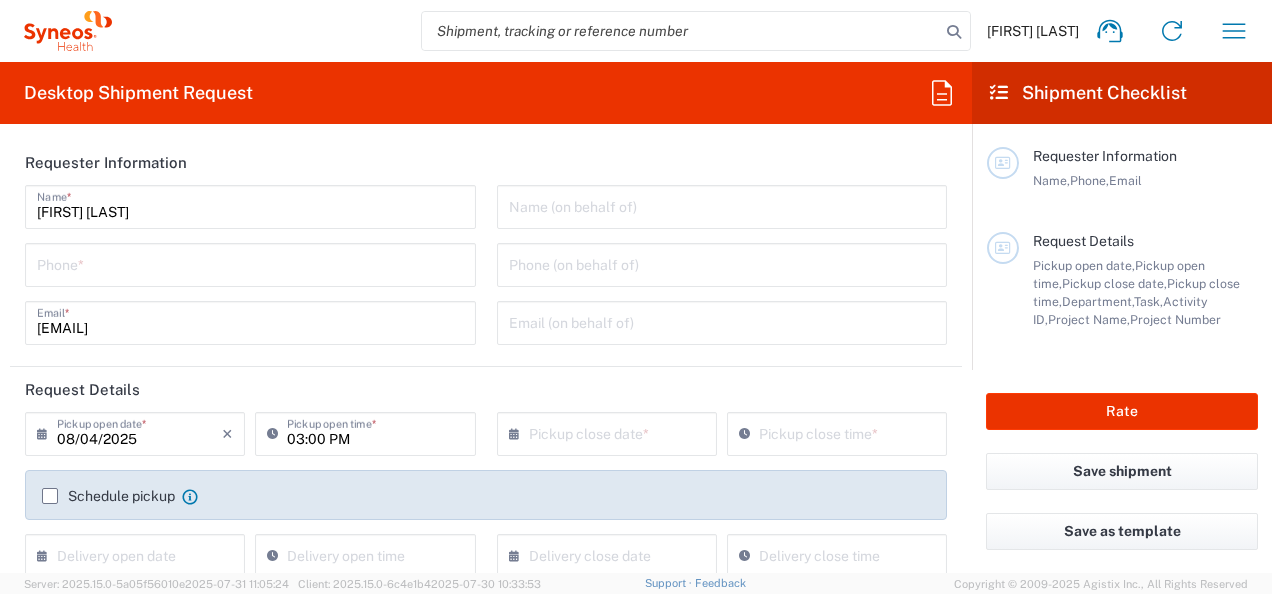 scroll, scrollTop: 0, scrollLeft: 0, axis: both 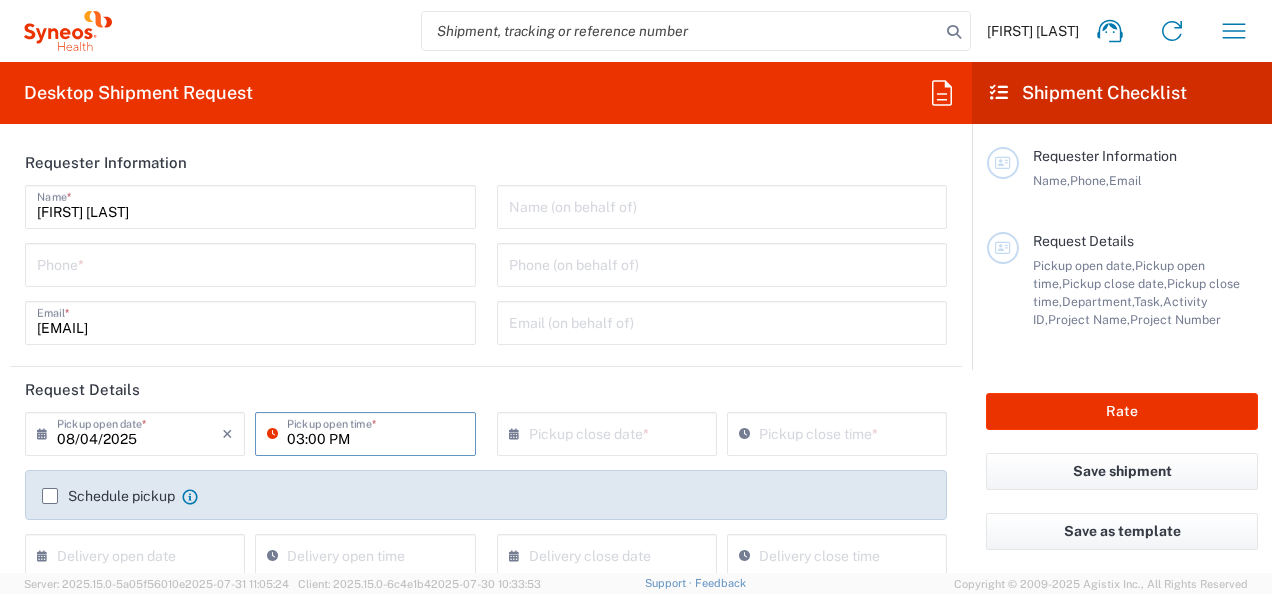 click on "03:00 PM" at bounding box center [375, 432] 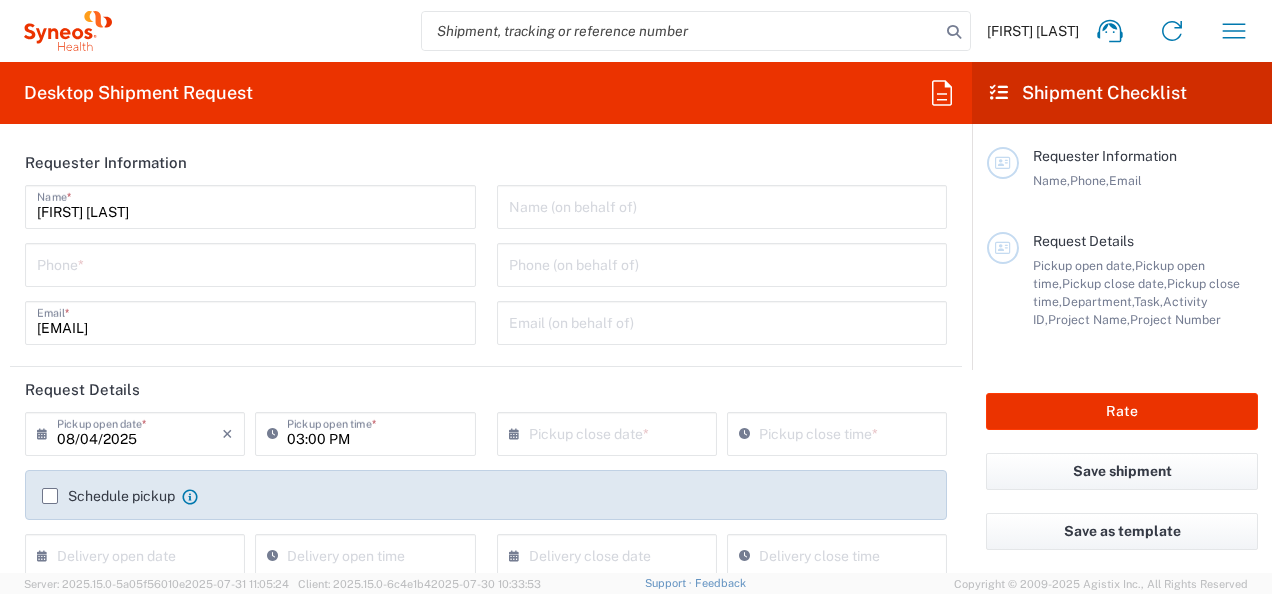 click 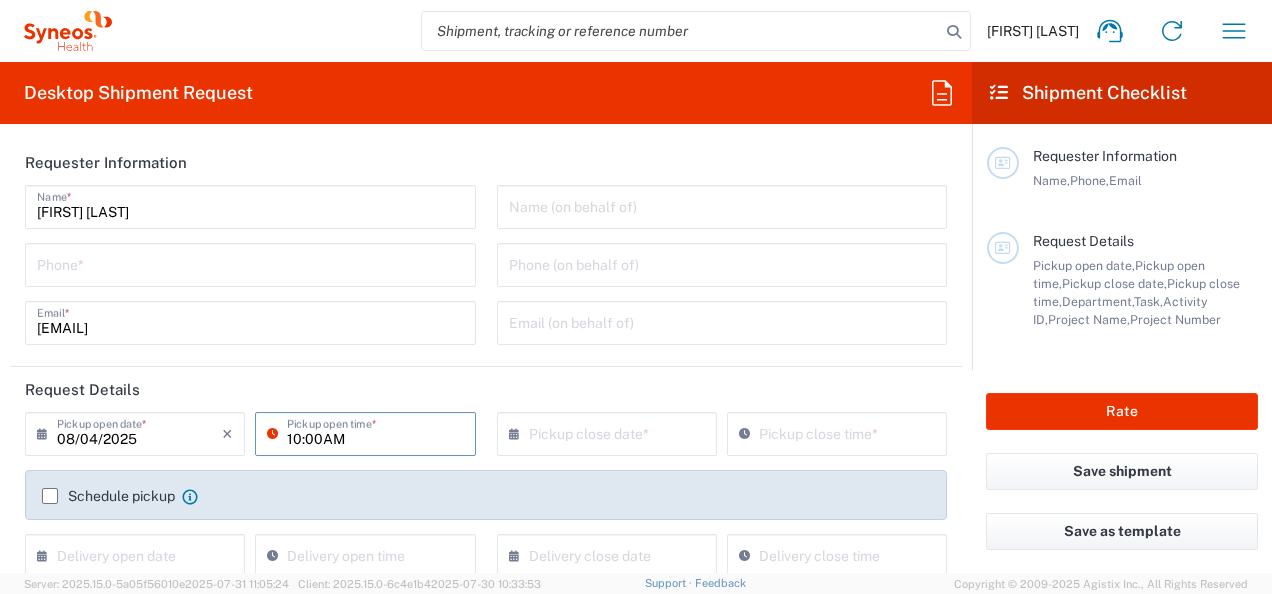 type on "10:00AM" 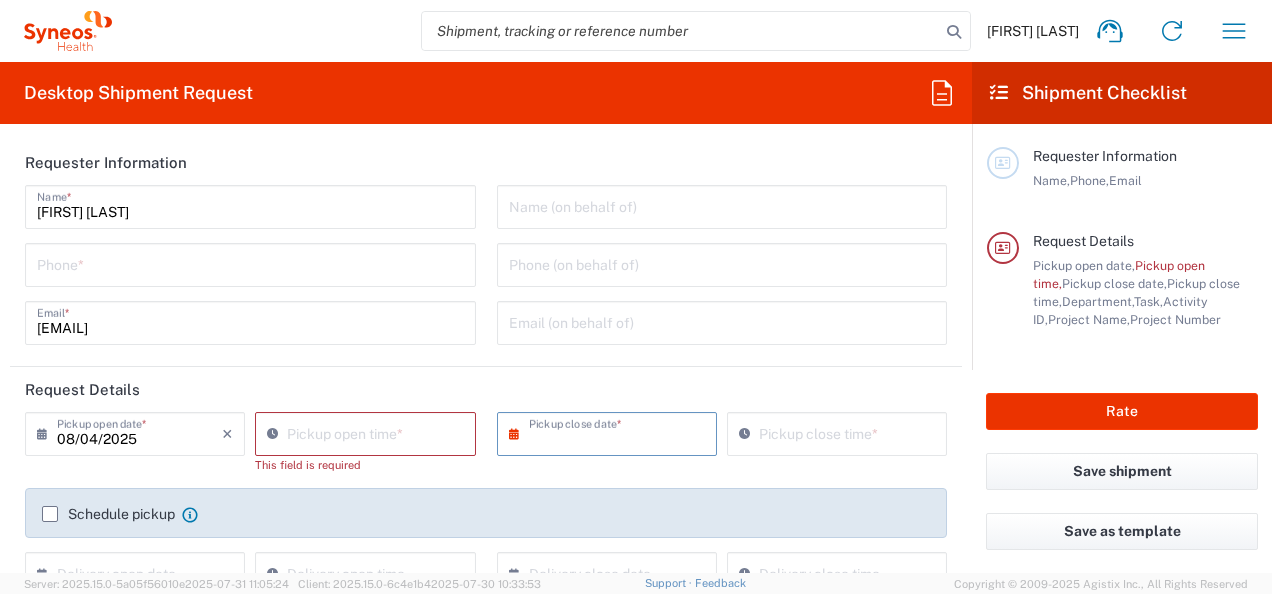 click at bounding box center [611, 432] 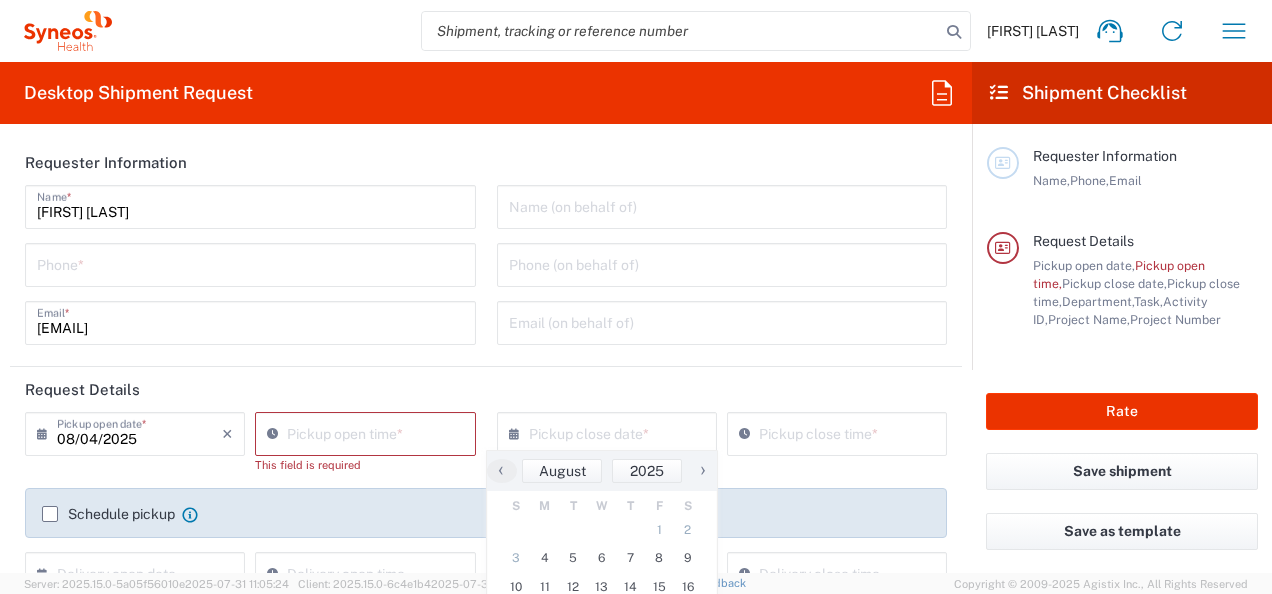 click on "This field is required" 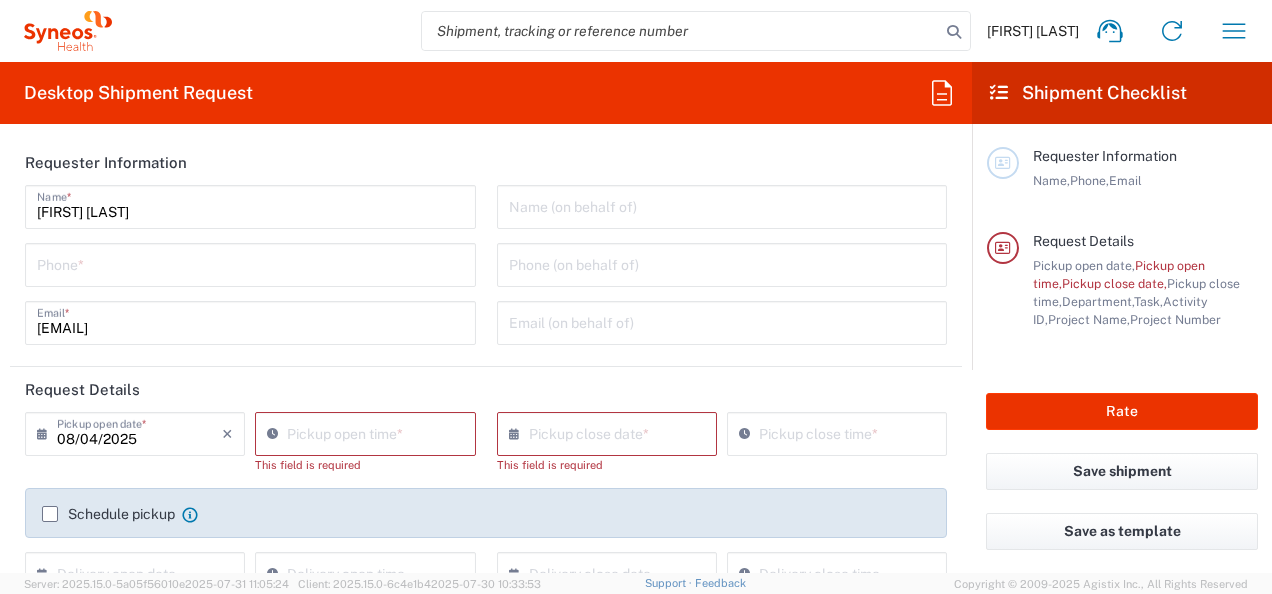 click on "Pickup open time  *" 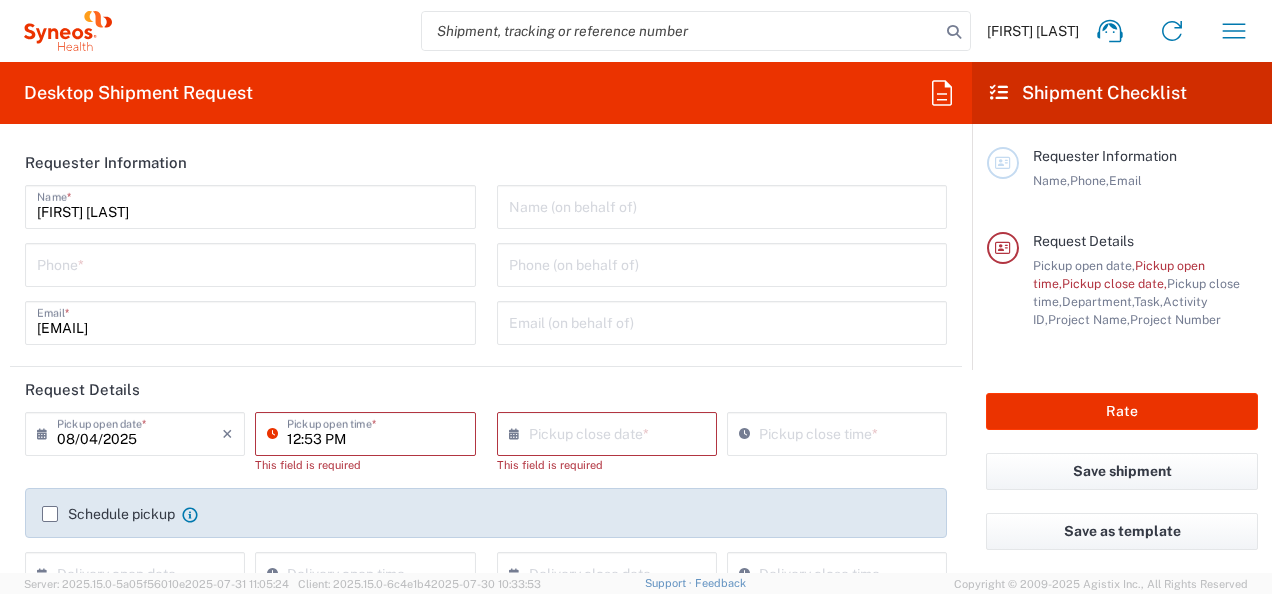 click on "12:53 PM" at bounding box center (375, 432) 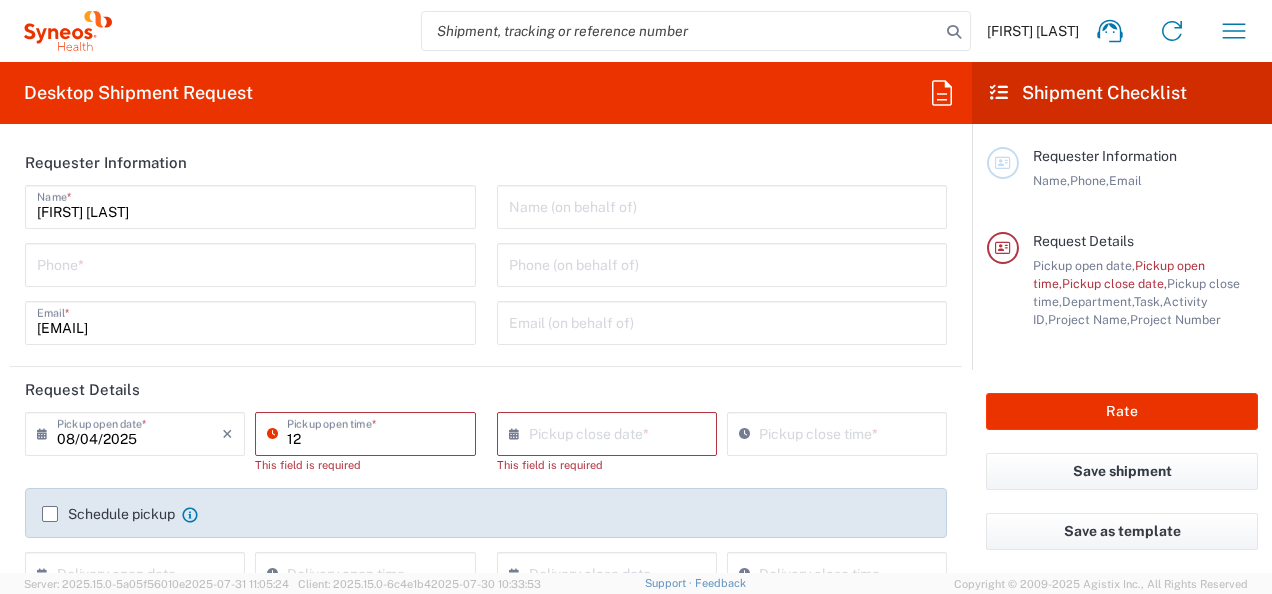 type on "1" 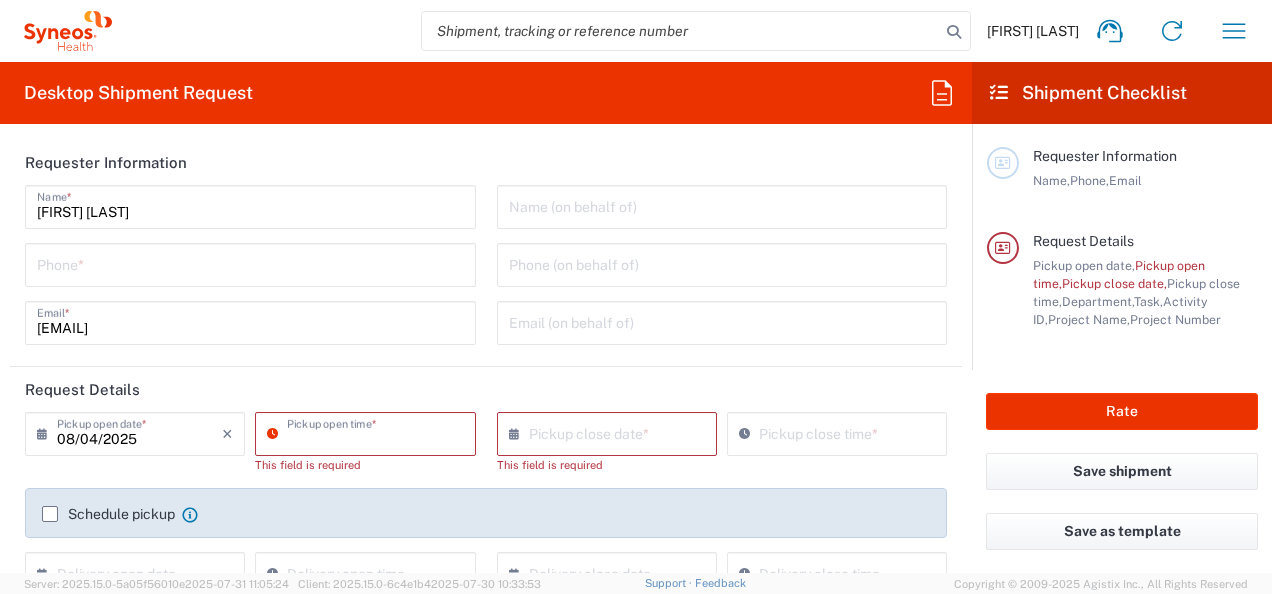 type 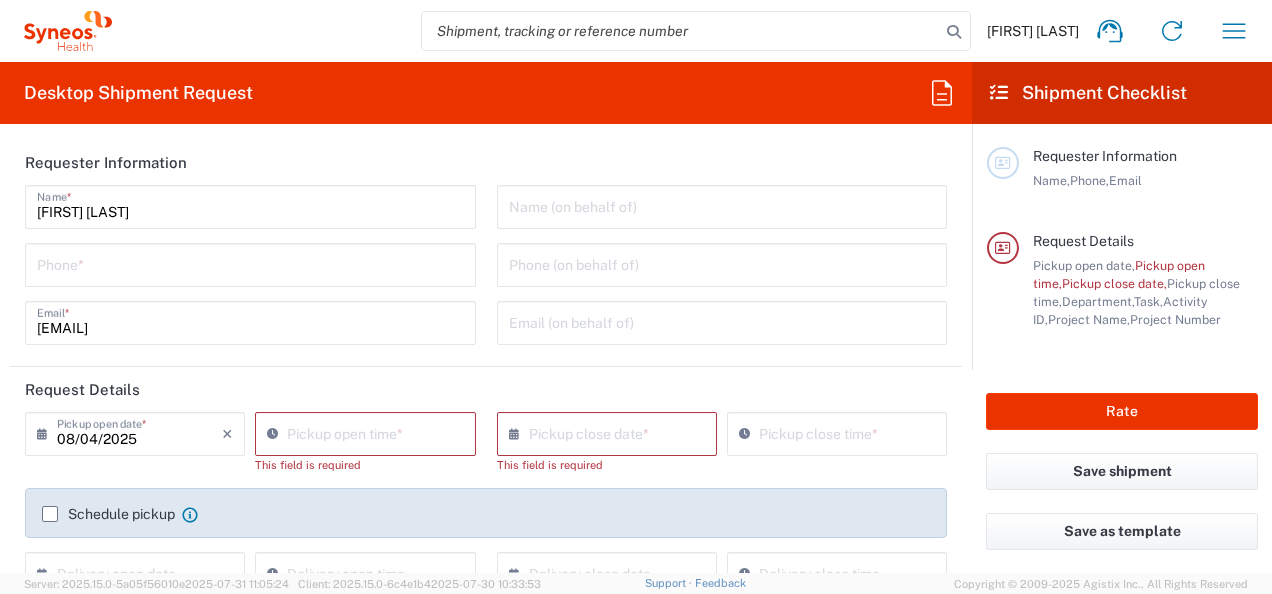 click on "08/04/2025 ×  Pickup open date  * Cancel Apply" 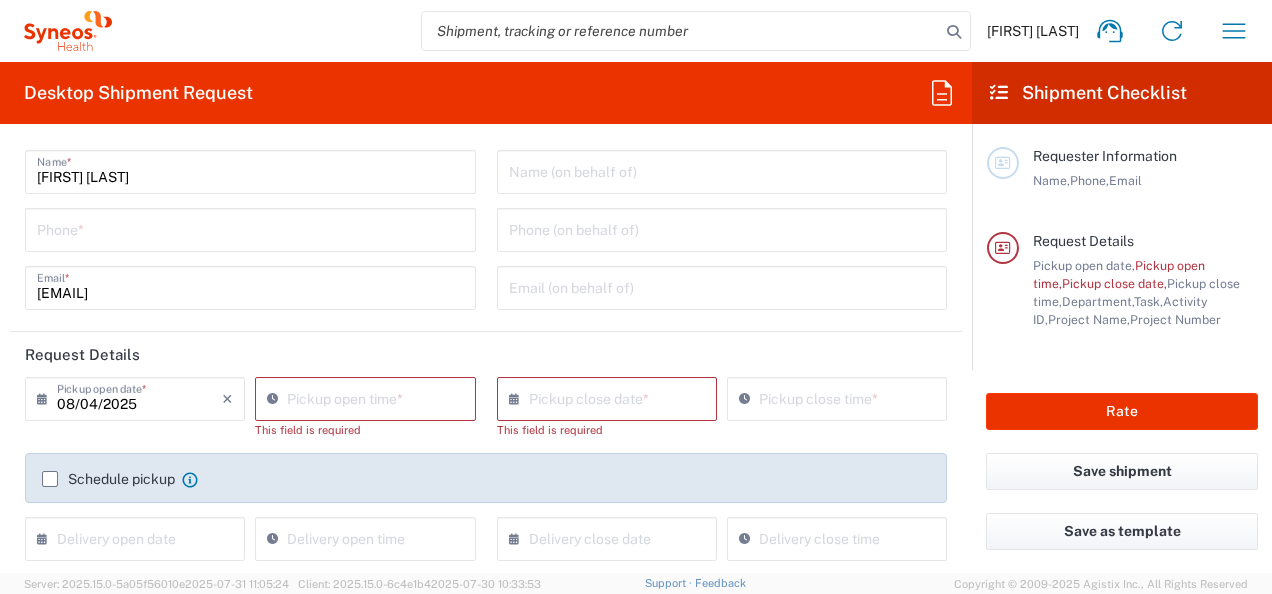 scroll, scrollTop: 34, scrollLeft: 0, axis: vertical 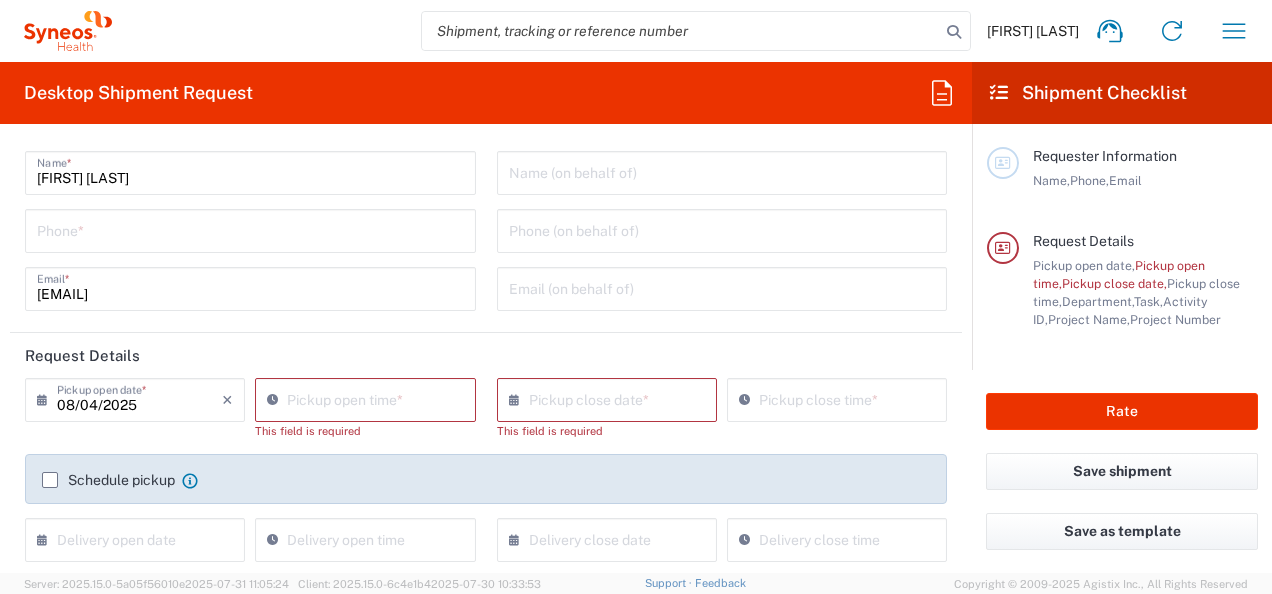 click on "×  Pickup close date  *" 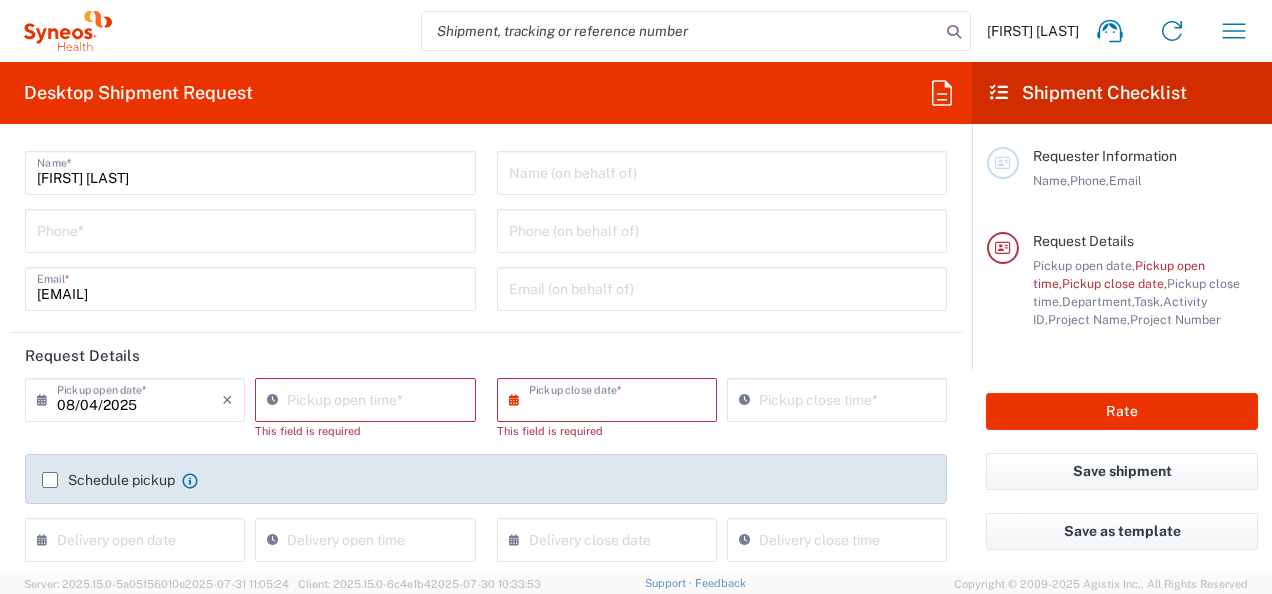 click 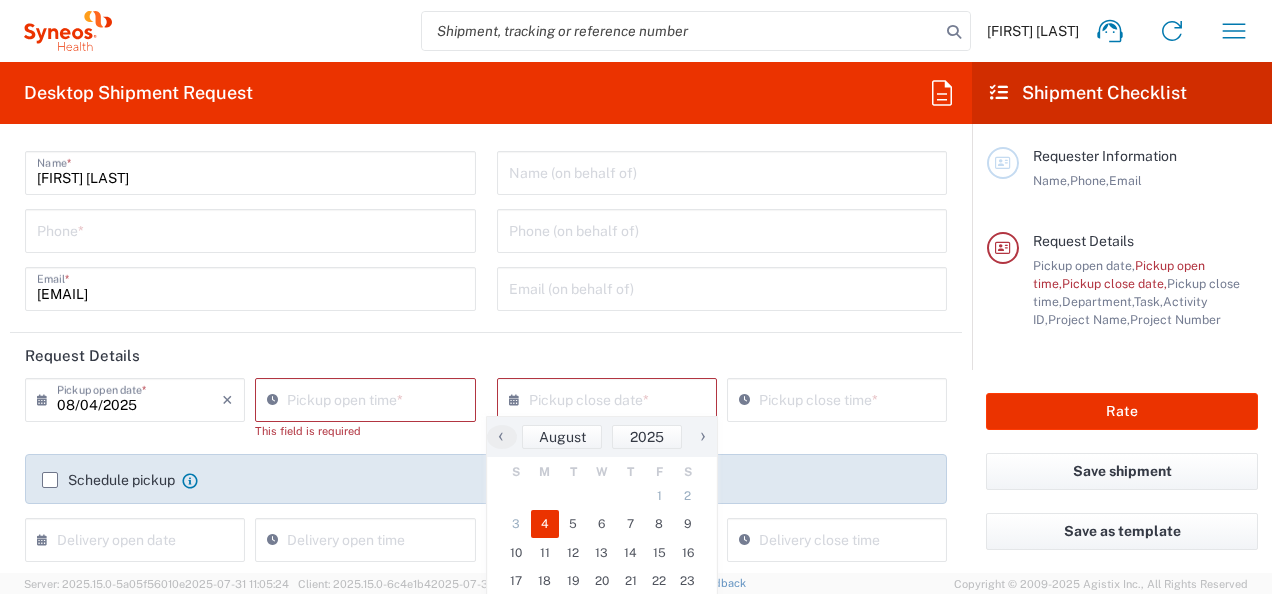 click on "4" 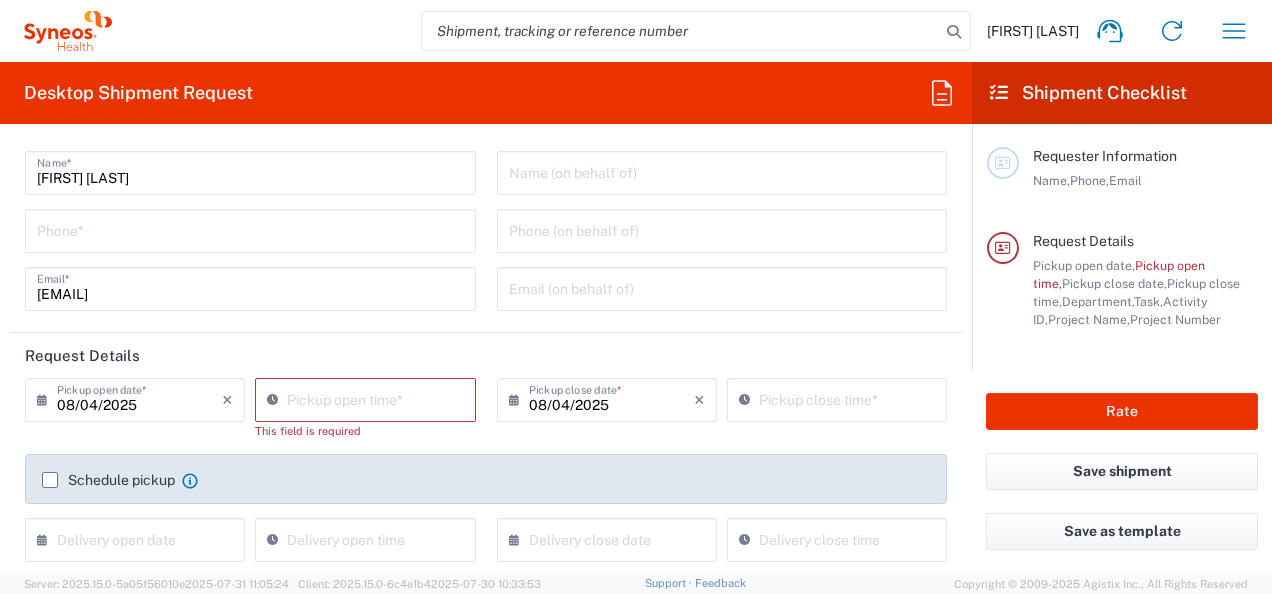 click 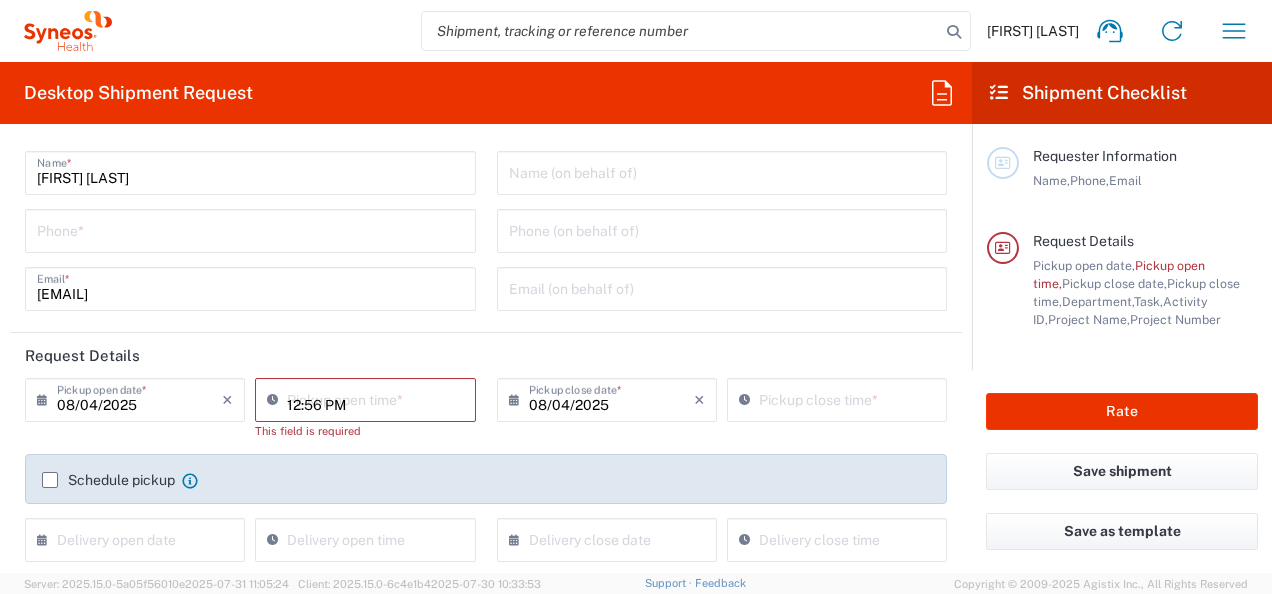 click 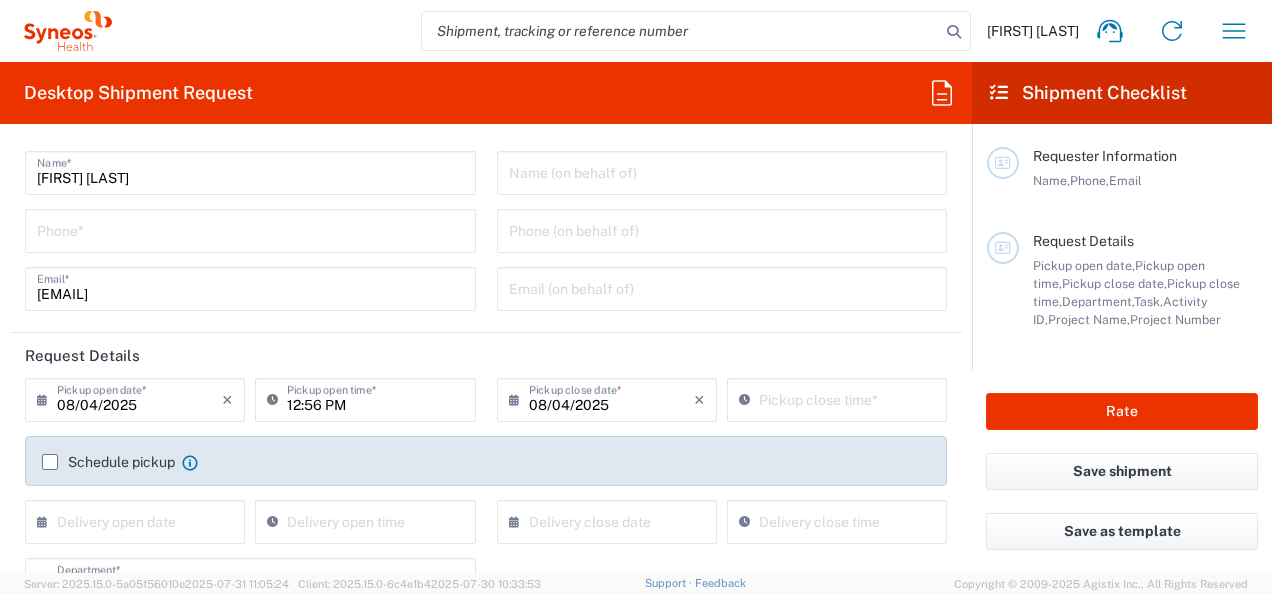 click 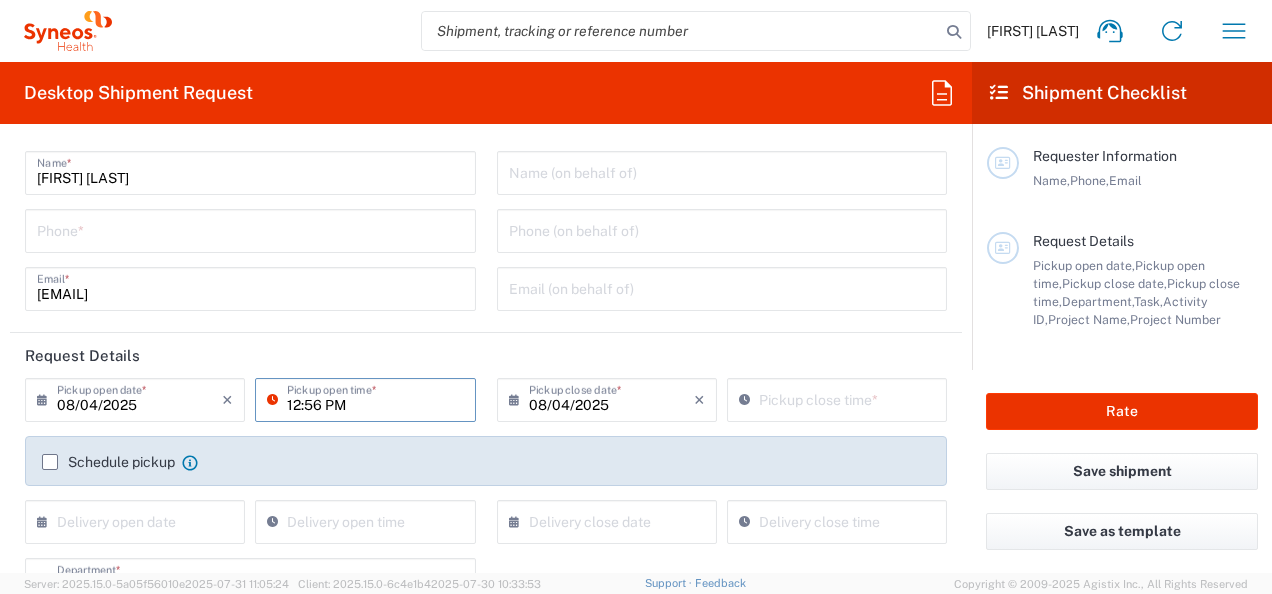 click on "12:56 PM" at bounding box center [375, 398] 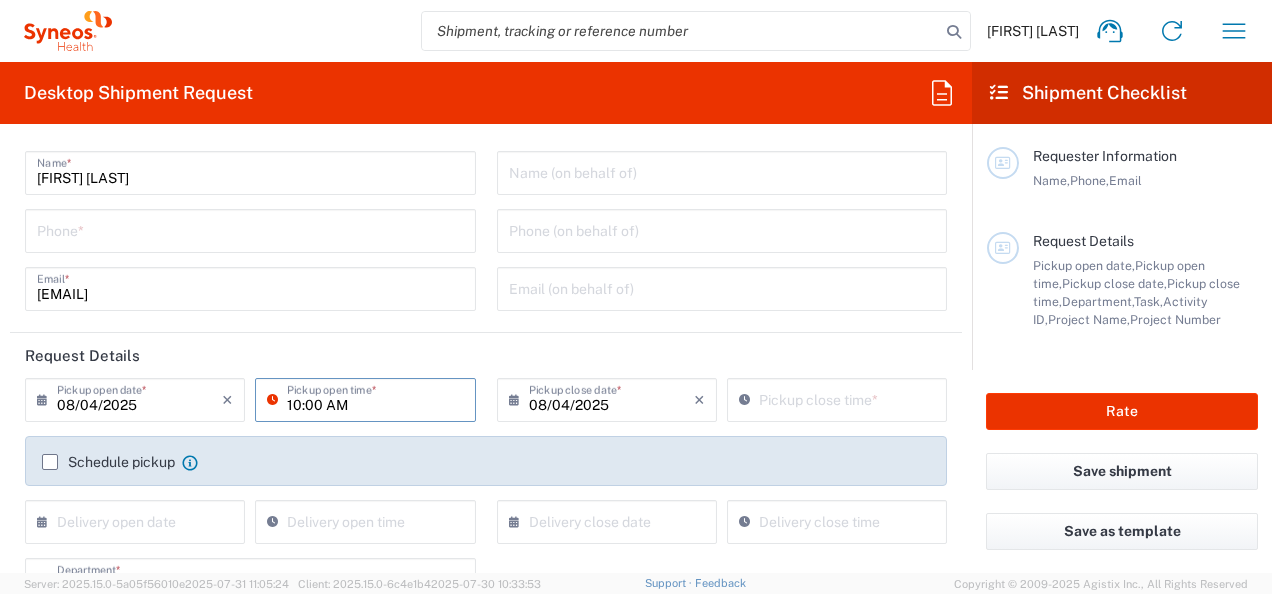 type on "10:00 AM" 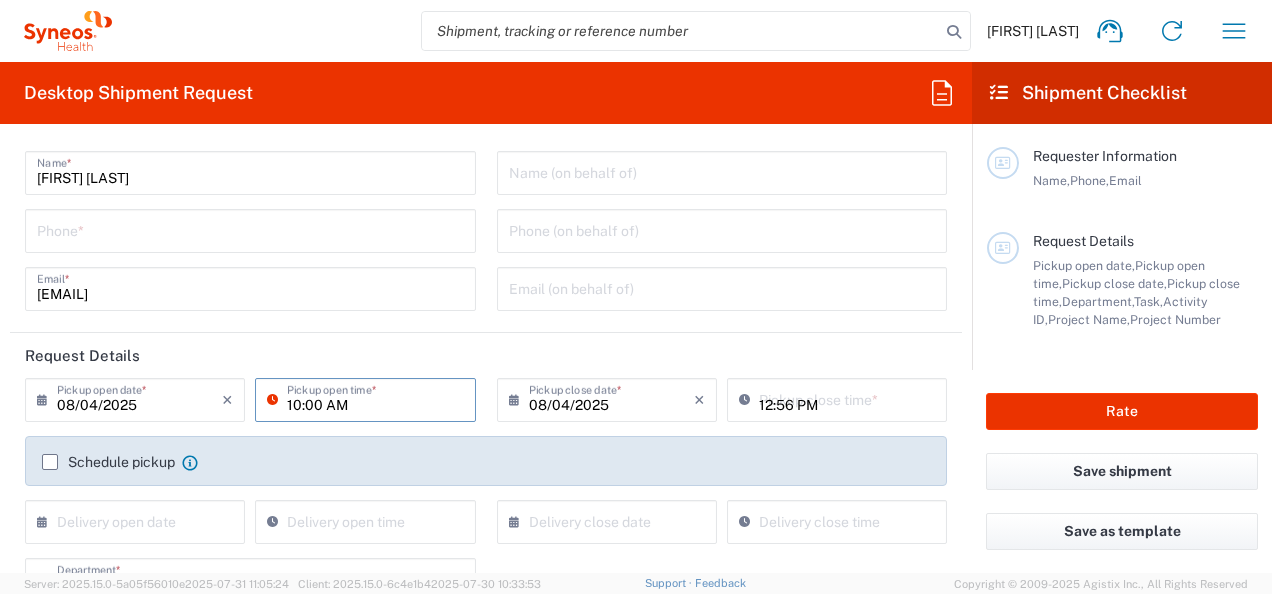 click on "12:56 PM" at bounding box center [847, 398] 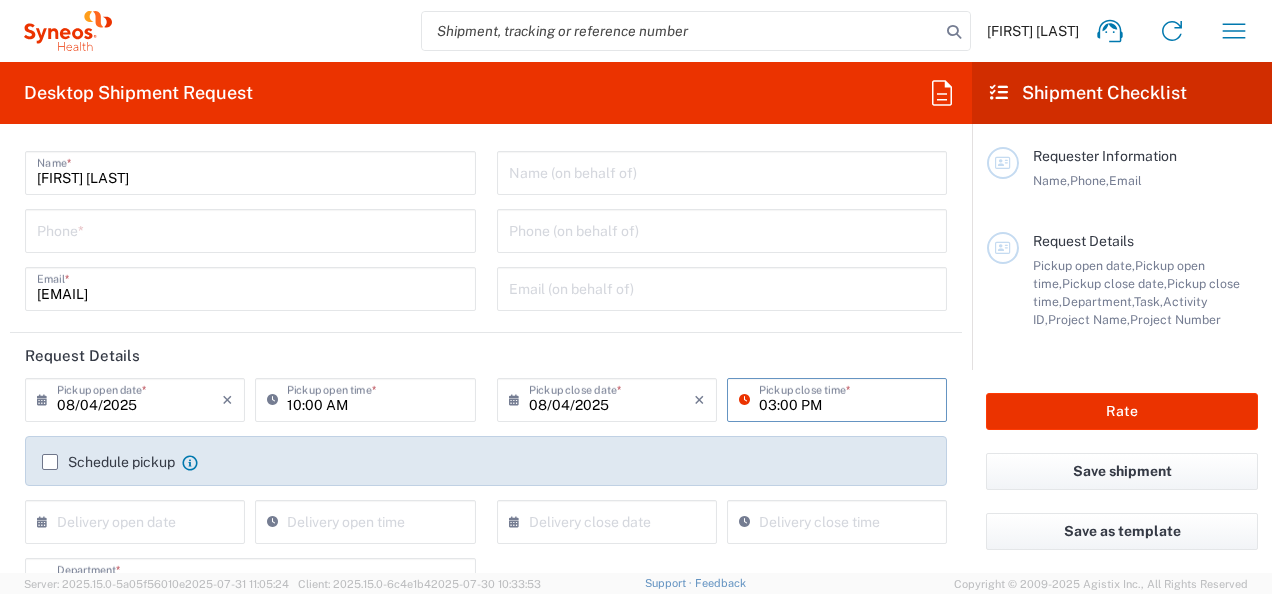 type on "03:00 PM" 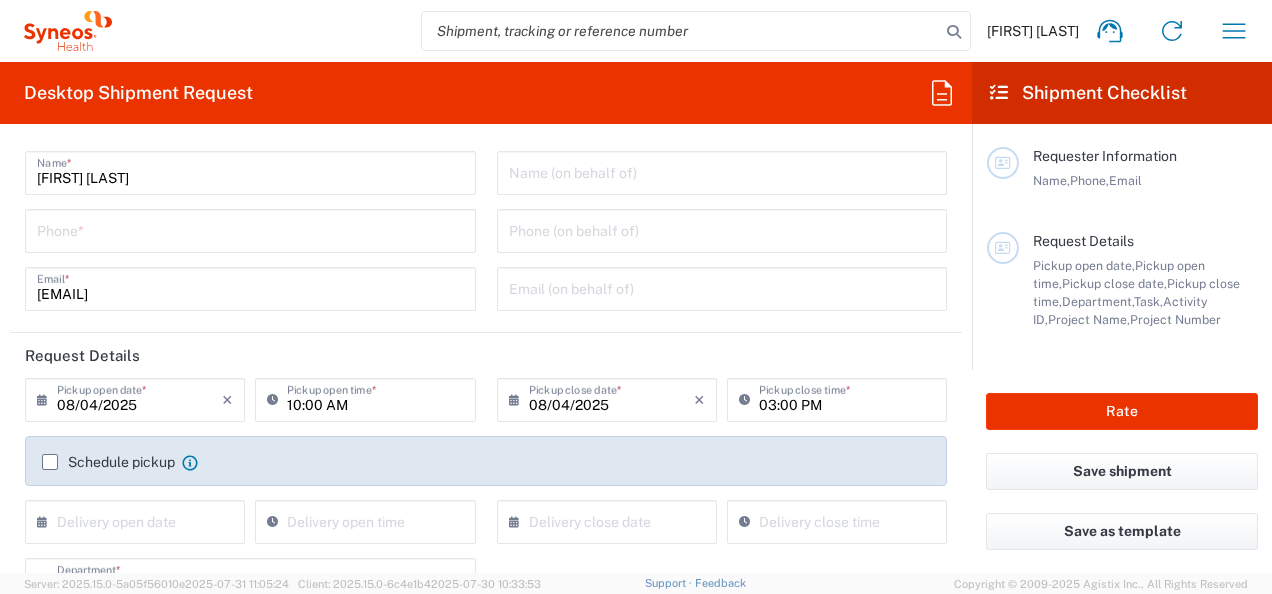 click on "Schedule pickup  When scheduling a pickup please be sure to meet the following criteria:
1. Pickup window should start at least 2 hours after current time.
2.Pickup window needs to be at least 2 hours.
3.Pickup close time should not exceed business hours." 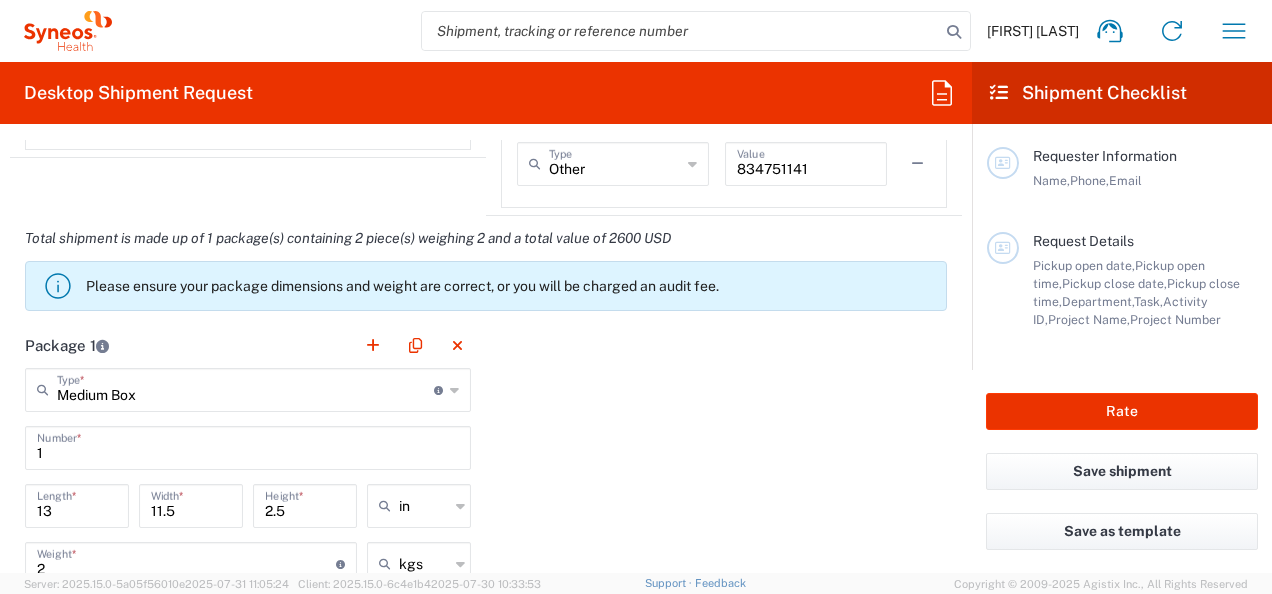 scroll, scrollTop: 1900, scrollLeft: 0, axis: vertical 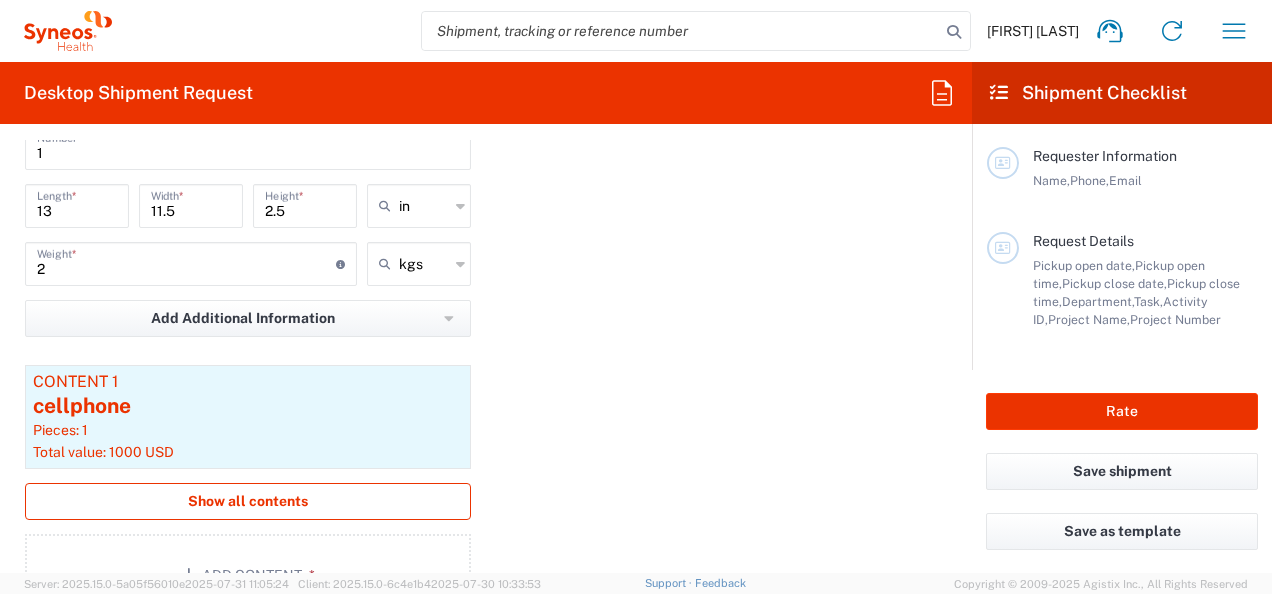 click on "Show all contents" 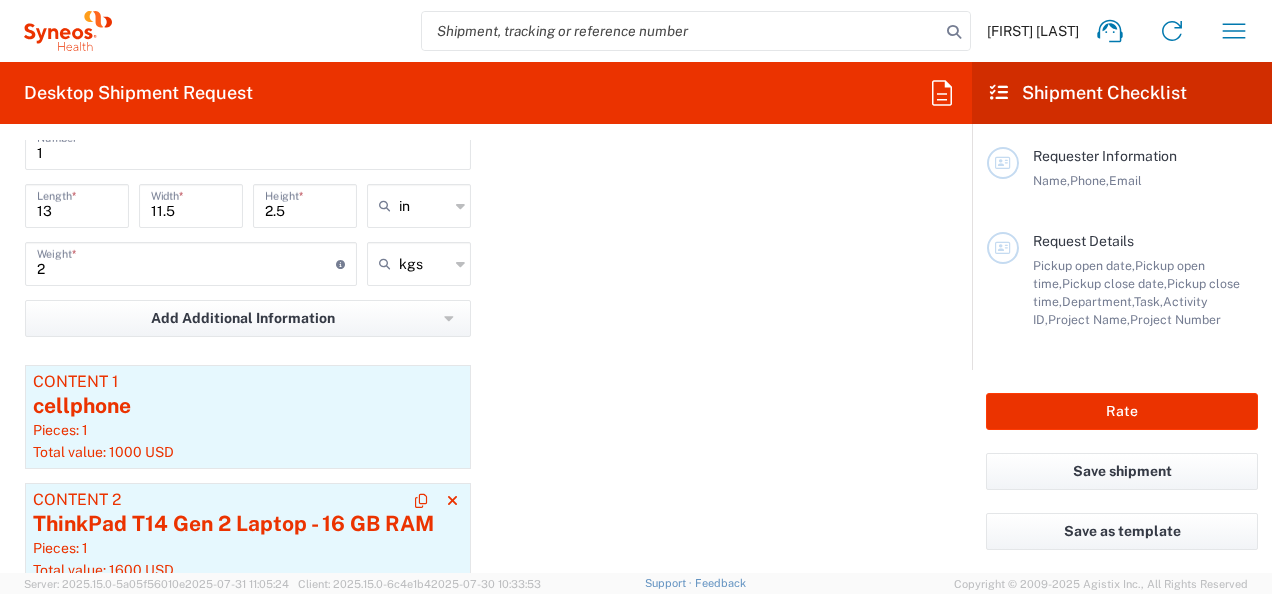 scroll, scrollTop: 2200, scrollLeft: 0, axis: vertical 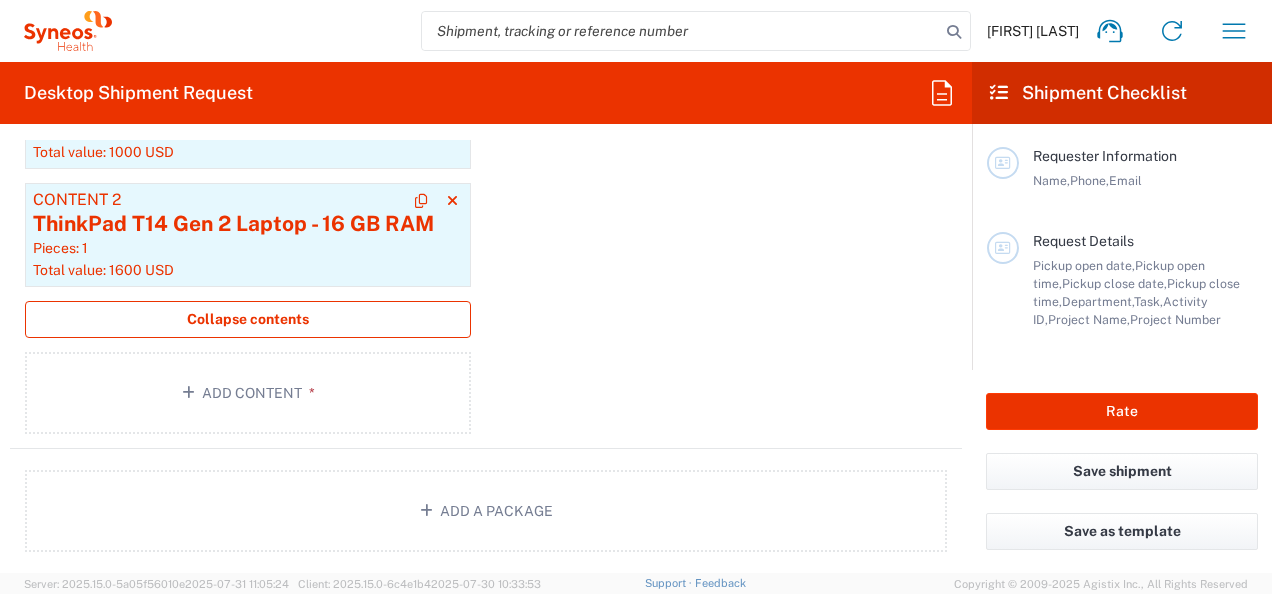 click on "ThinkPad T14 Gen 2 Laptop - 16 GB RAM" 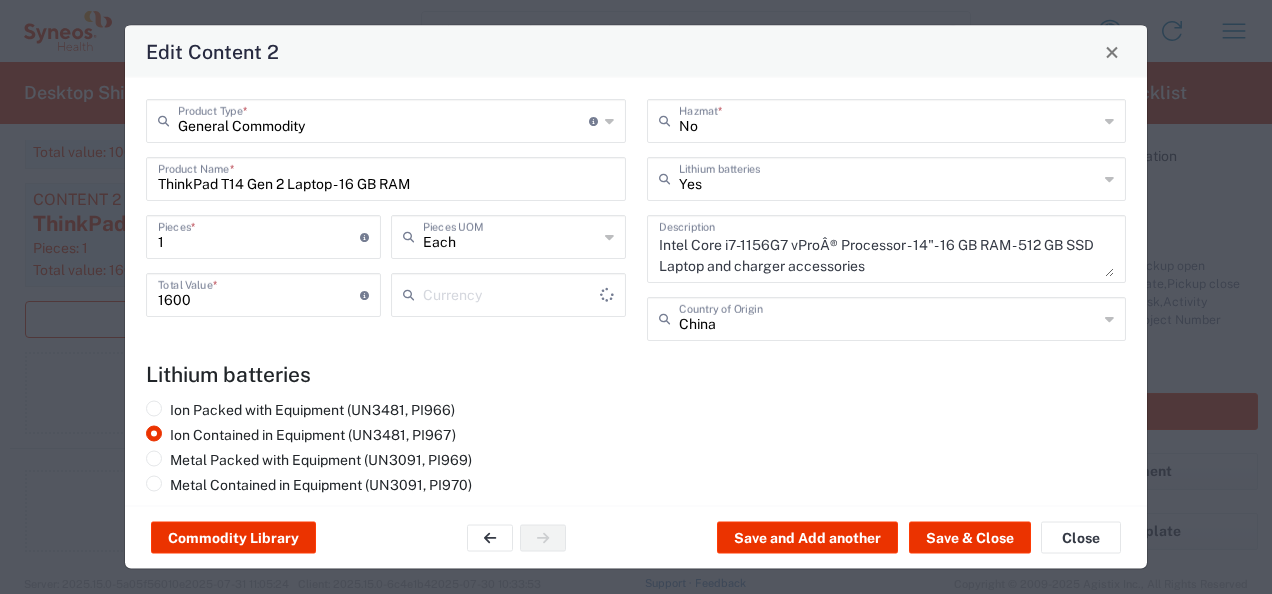 type on "US Dollar" 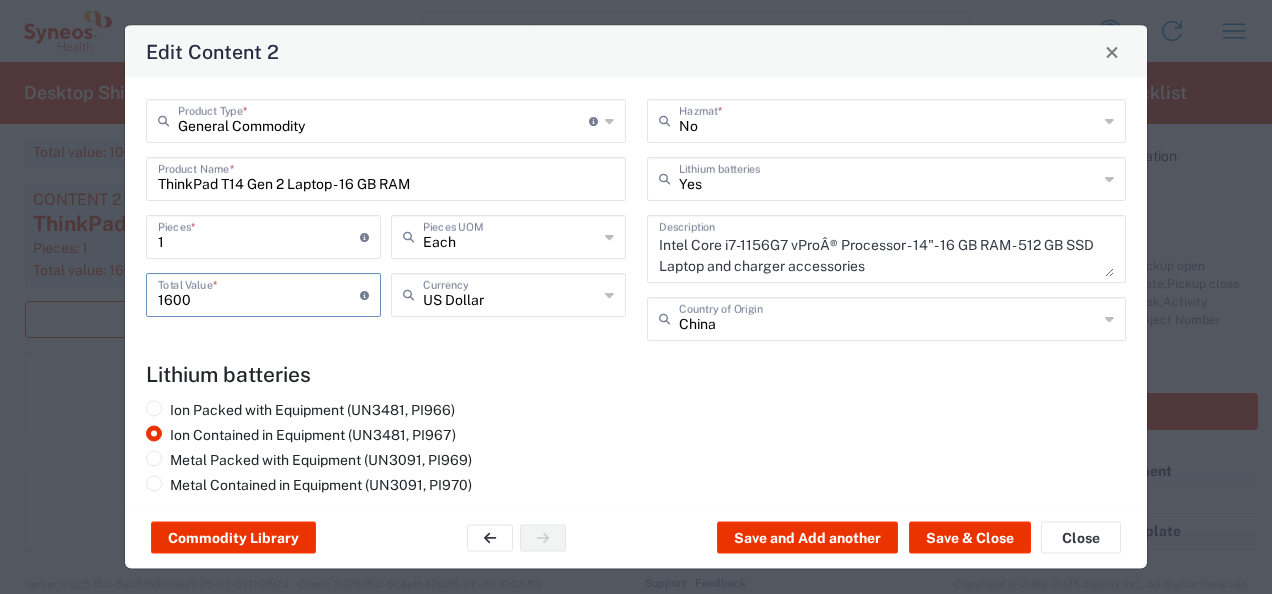 drag, startPoint x: 250, startPoint y: 291, endPoint x: 130, endPoint y: 294, distance: 120.03749 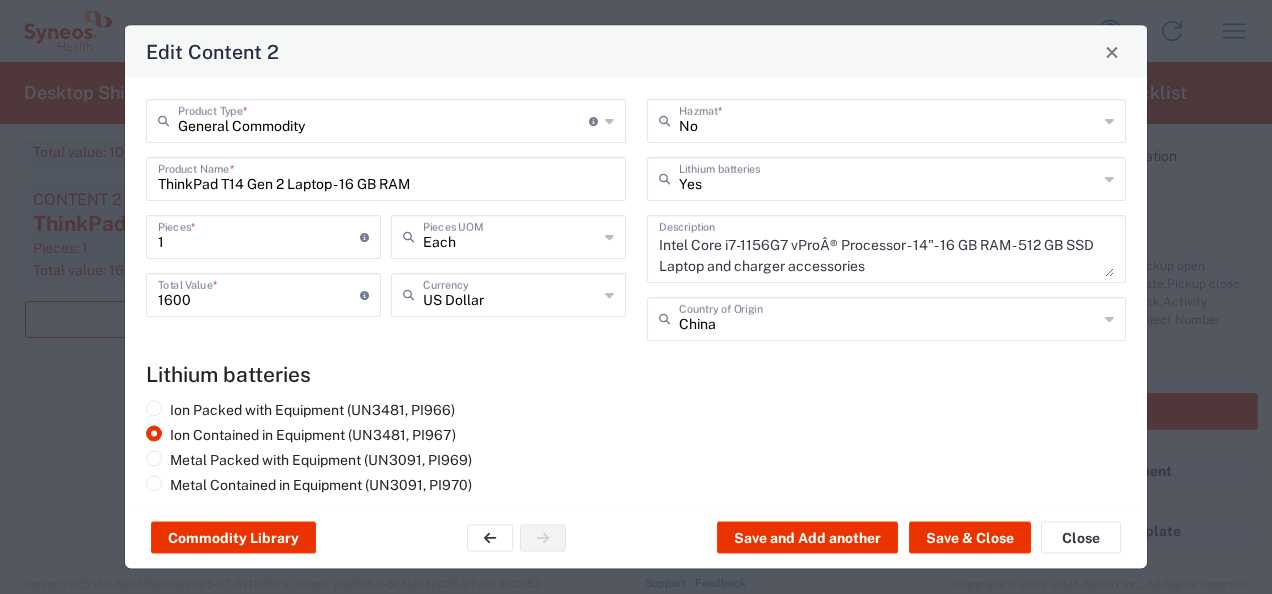 click on "Ion Packed with Equipment (UN3481, PI966)   Ion Contained in Equipment (UN3481, PI967)   Metal Packed with Equipment (UN3091, PI969)   Metal Contained in Equipment (UN3091, PI970)" 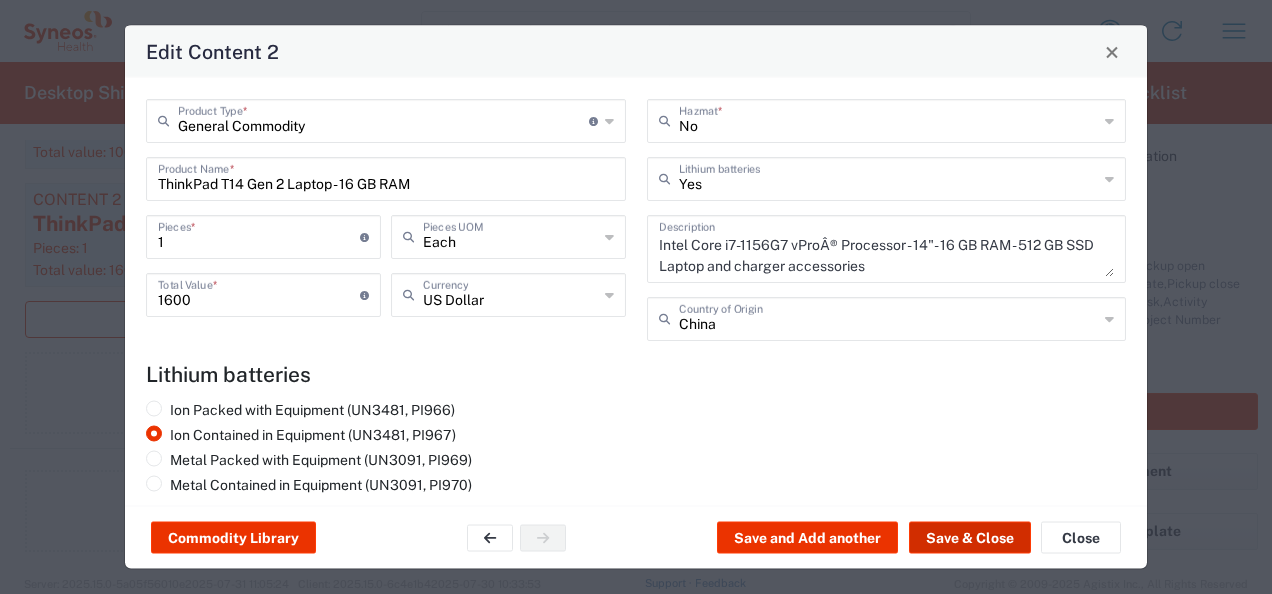click on "Save & Close" 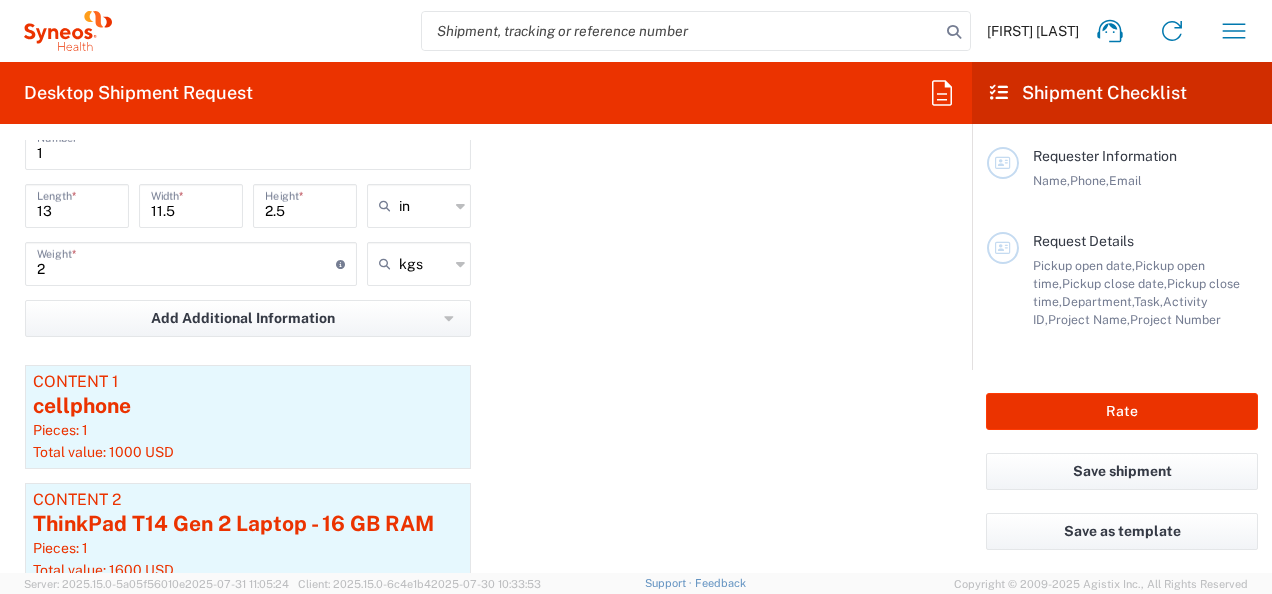scroll, scrollTop: 2000, scrollLeft: 0, axis: vertical 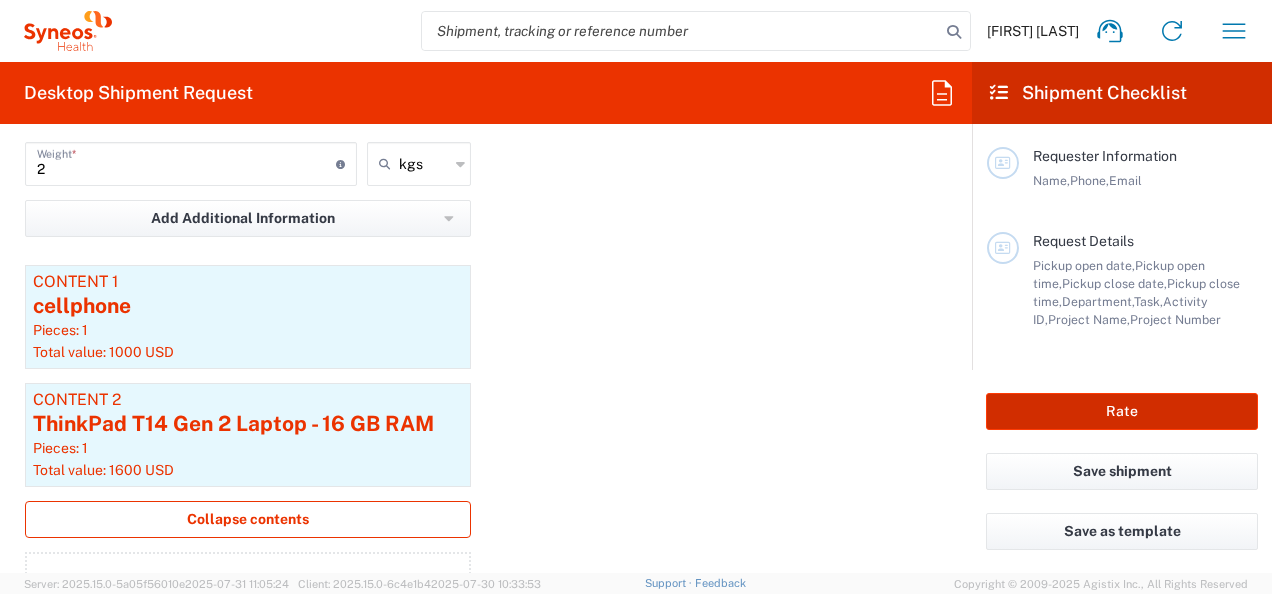 click on "Rate" 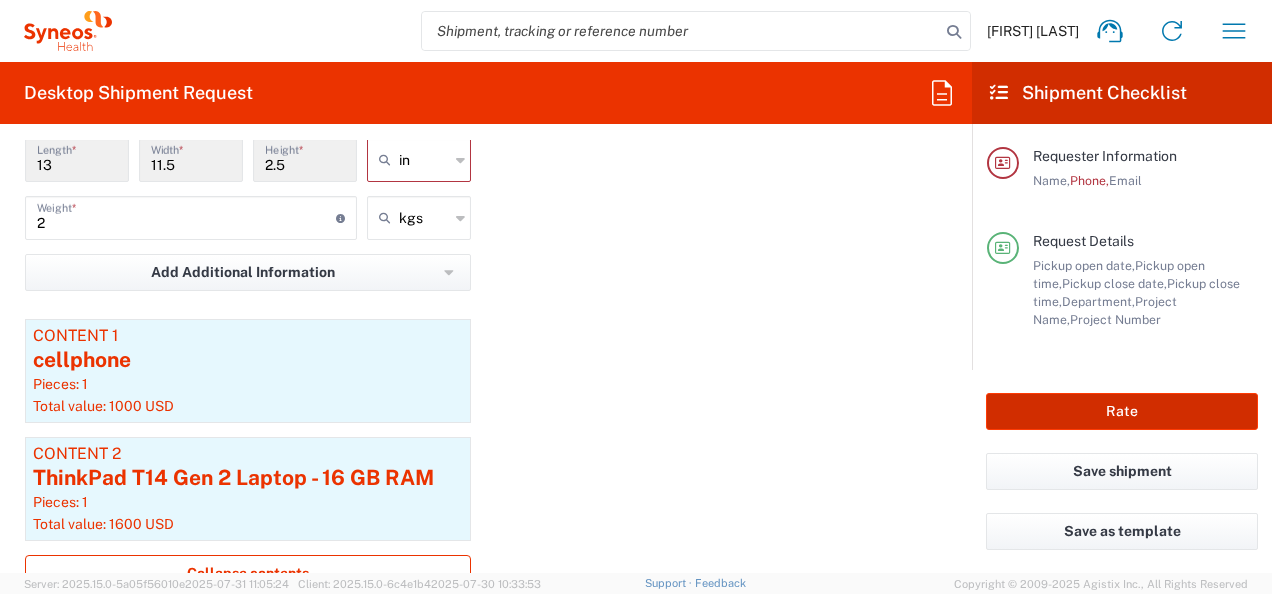 scroll, scrollTop: 2054, scrollLeft: 0, axis: vertical 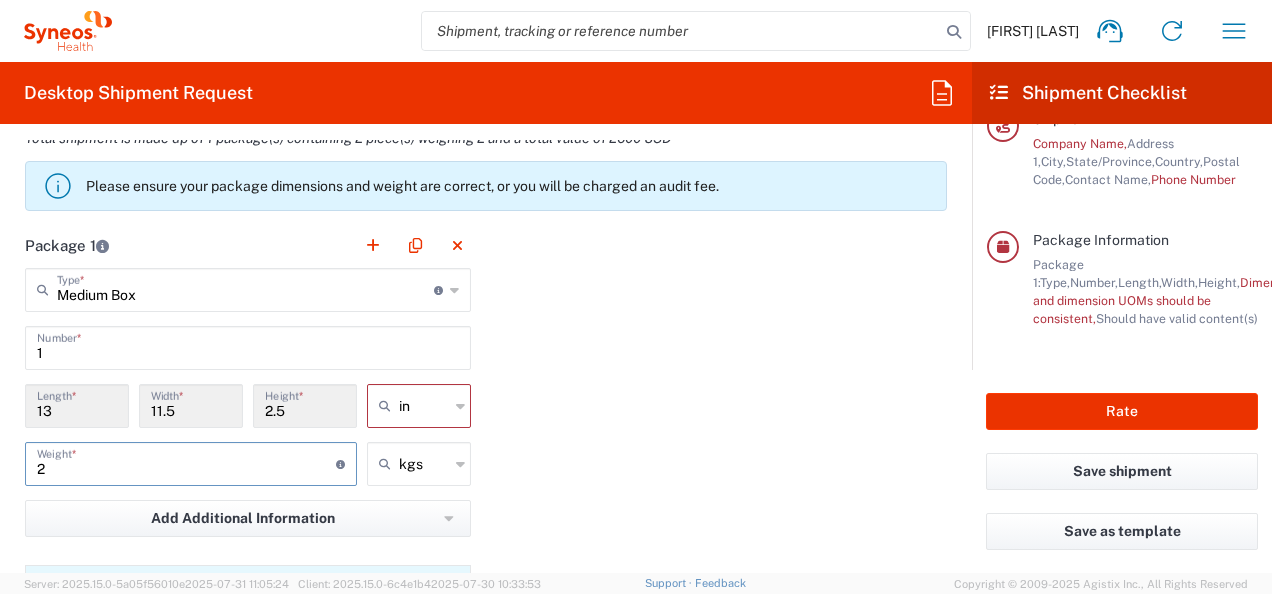 click on "2" at bounding box center [186, 462] 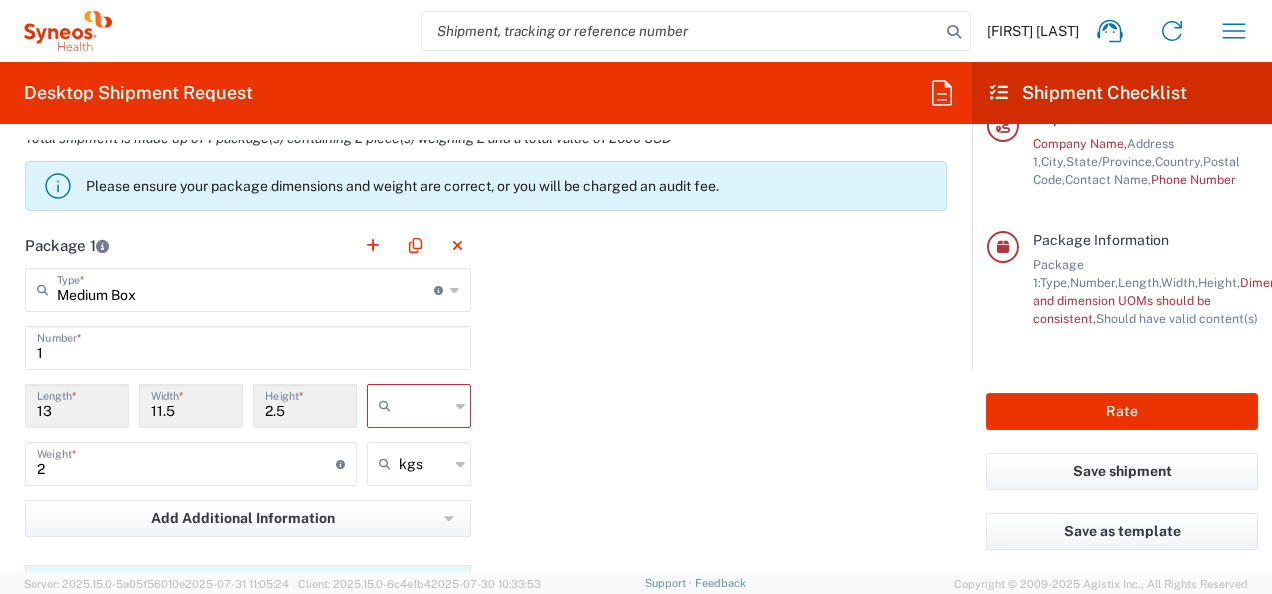 click at bounding box center [424, 406] 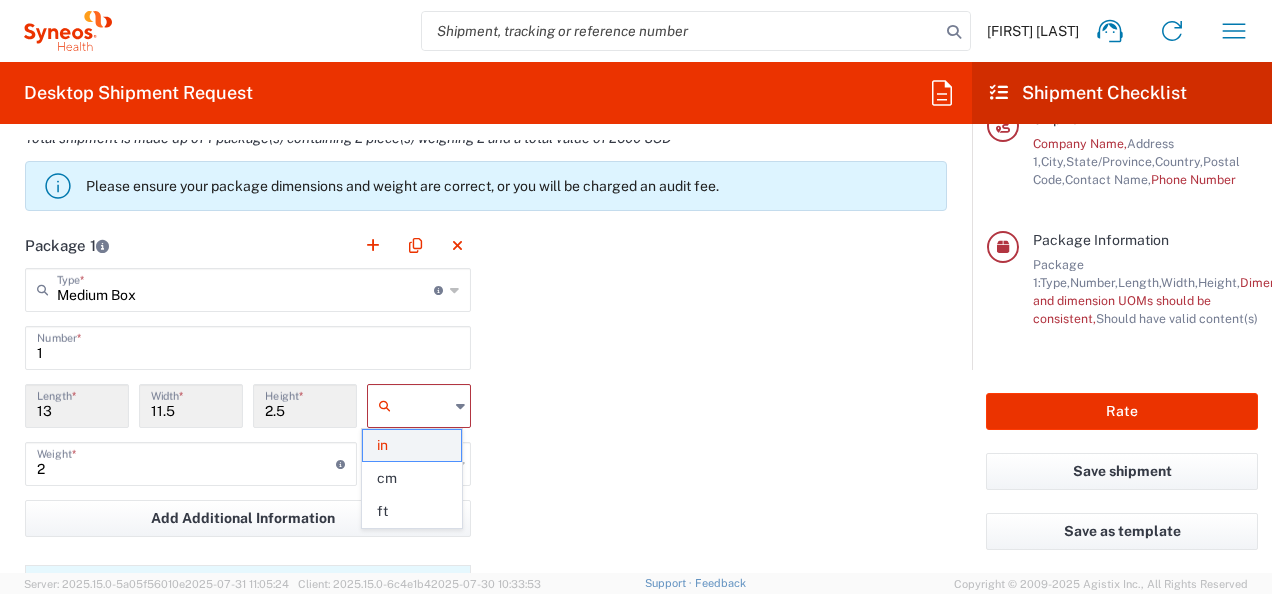 click on "in" 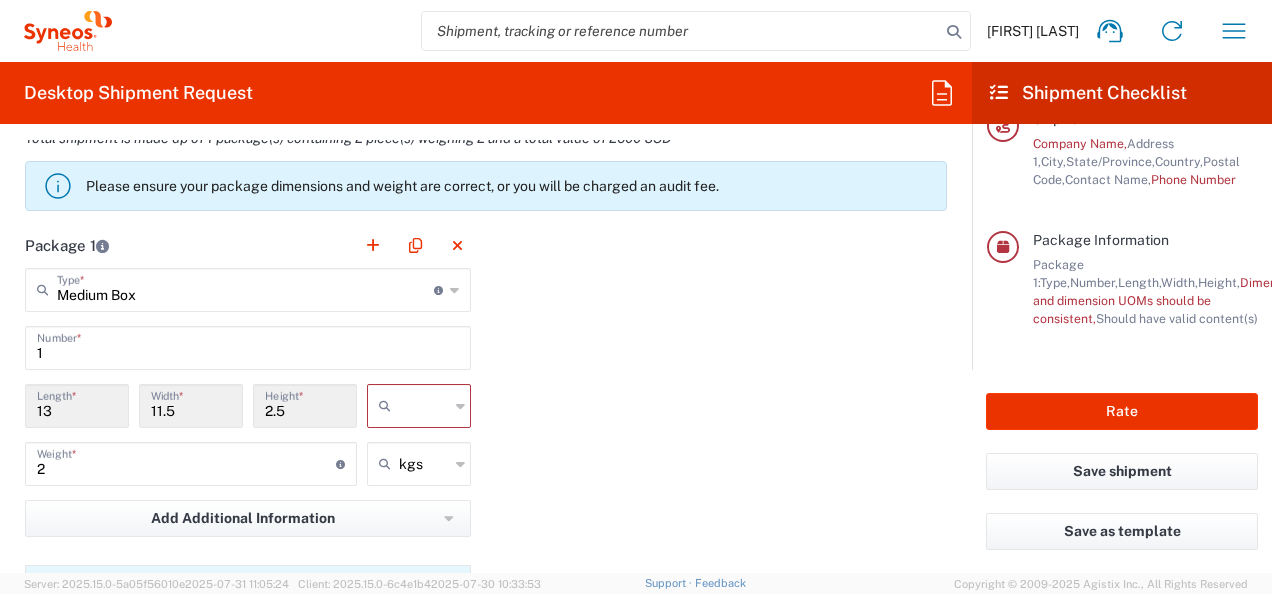 click on "Package 1  Medium Box  Type  * Material used to package goods Medium Box Envelope Large Box Pallet(s) Oversized (Not Stackable) Pallet(s) Oversized (Stackable) Pallet(s) Standard (Not Stackable) Pallet(s) Standard (Stackable) Small Box Vendor Box - 10kg Vendor Box - 25kg Your Packaging 1  Number  * 13  Length  * 11.5  Width  * 2.5  Height  * in cm ft 2  Weight  * Total weight of package(s) in pounds or kilograms kgs kgs lbs Add Additional Information  Package material   Package temperature   Temperature device  Content 1 cellphone Pieces: 1  Total value: 1000 USD  Content 2 ThinkPad T14 Gen 2 Laptop - 16 GB RAM Pieces: 1  Total value: 1600 USD  Collapse contents Add Content *" 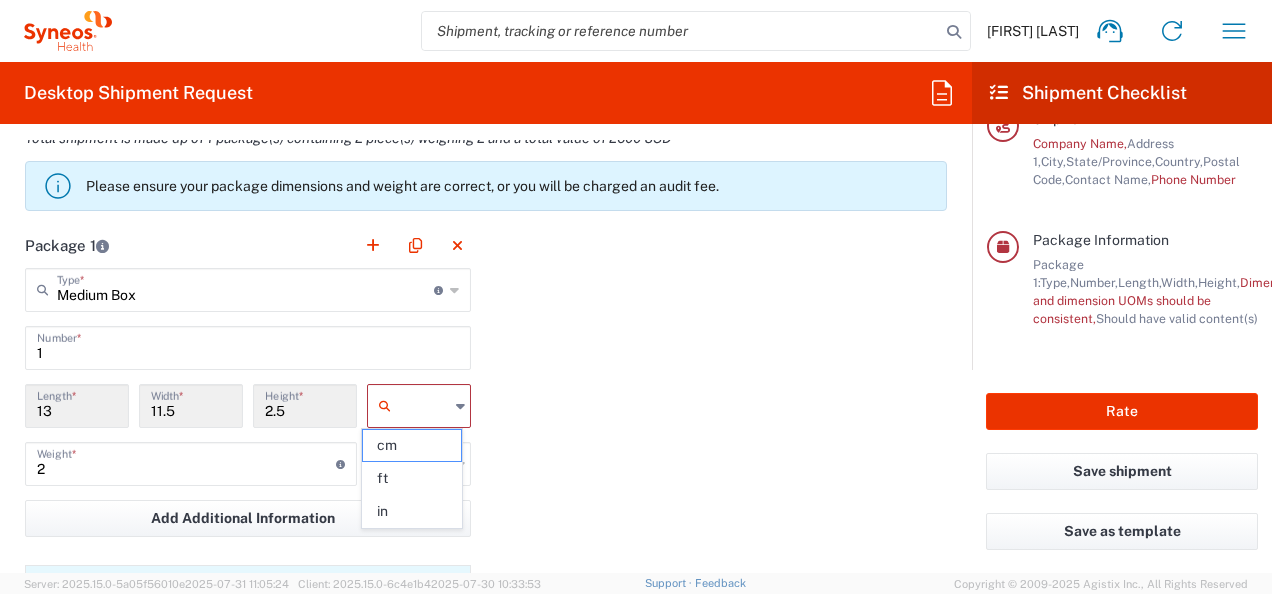 click at bounding box center [424, 406] 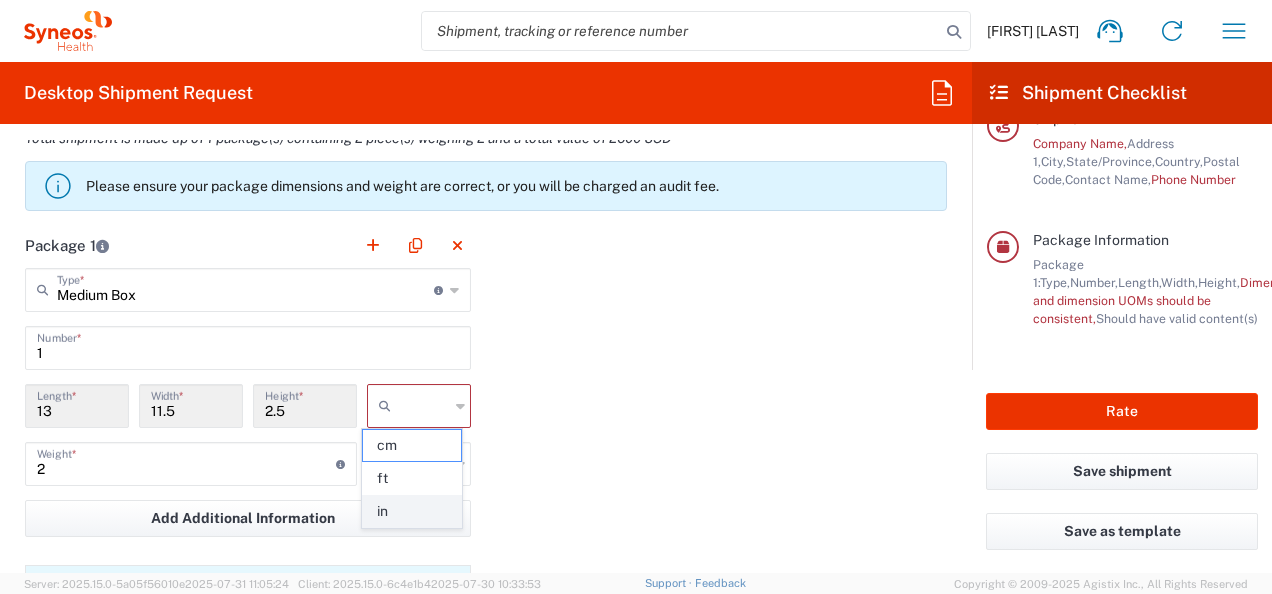 click on "in" 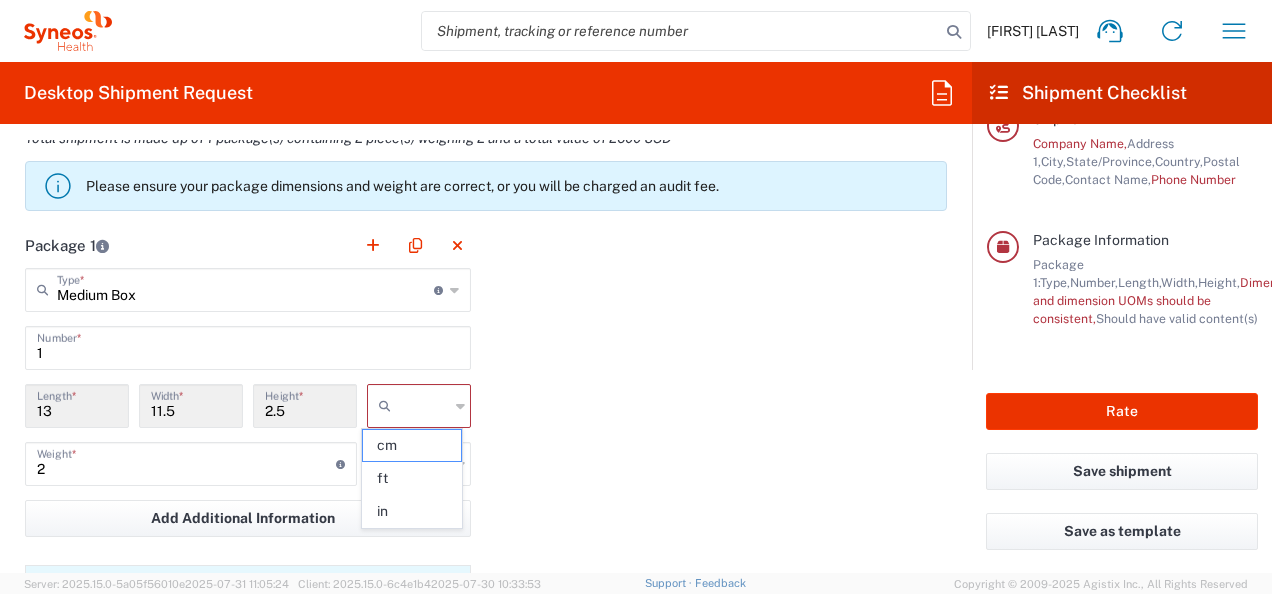type on "in" 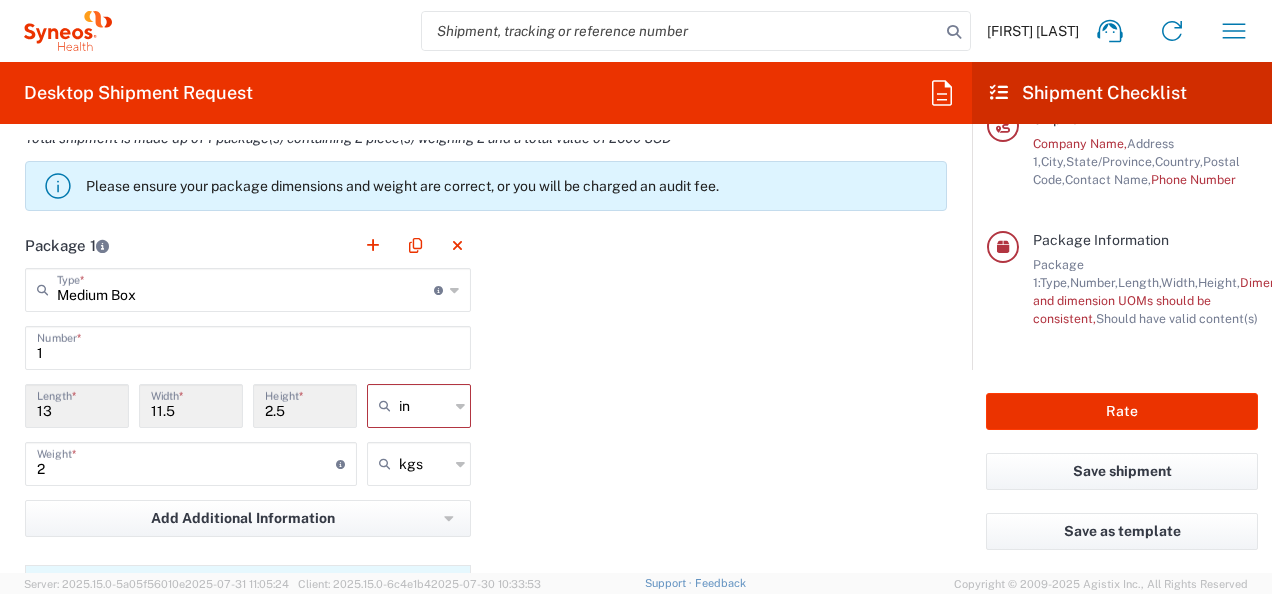 click on "Package 1  Medium Box  Type  * Material used to package goods Medium Box Envelope Large Box Pallet(s) Oversized (Not Stackable) Pallet(s) Oversized (Stackable) Pallet(s) Standard (Not Stackable) Pallet(s) Standard (Stackable) Small Box Vendor Box - 10kg Vendor Box - 25kg Your Packaging 1  Number  * 13  Length  * 11.5  Width  * 2.5  Height  * in cm ft in 2  Weight  * Total weight of package(s) in pounds or kilograms kgs kgs lbs Add Additional Information  Package material   Package temperature   Temperature device  Content 1 cellphone Pieces: 1  Total value: 1000 USD  Content 2 ThinkPad T14 Gen 2 Laptop - 16 GB RAM Pieces: 1  Total value: 1600 USD  Collapse contents Add Content *" 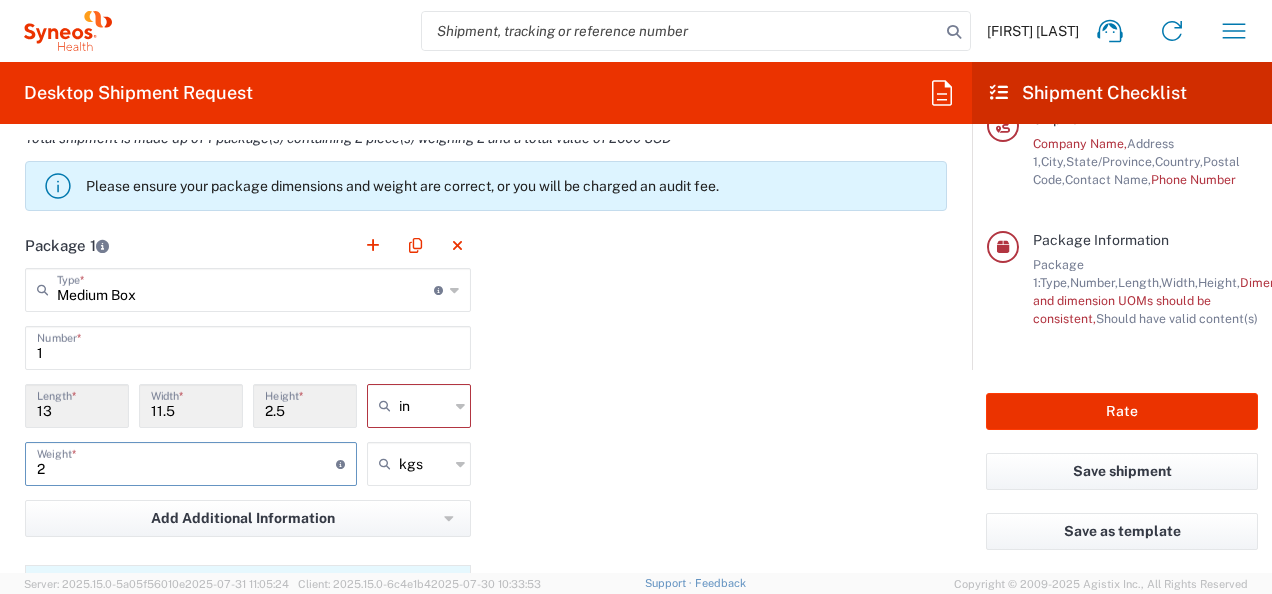 click on "2" at bounding box center [186, 462] 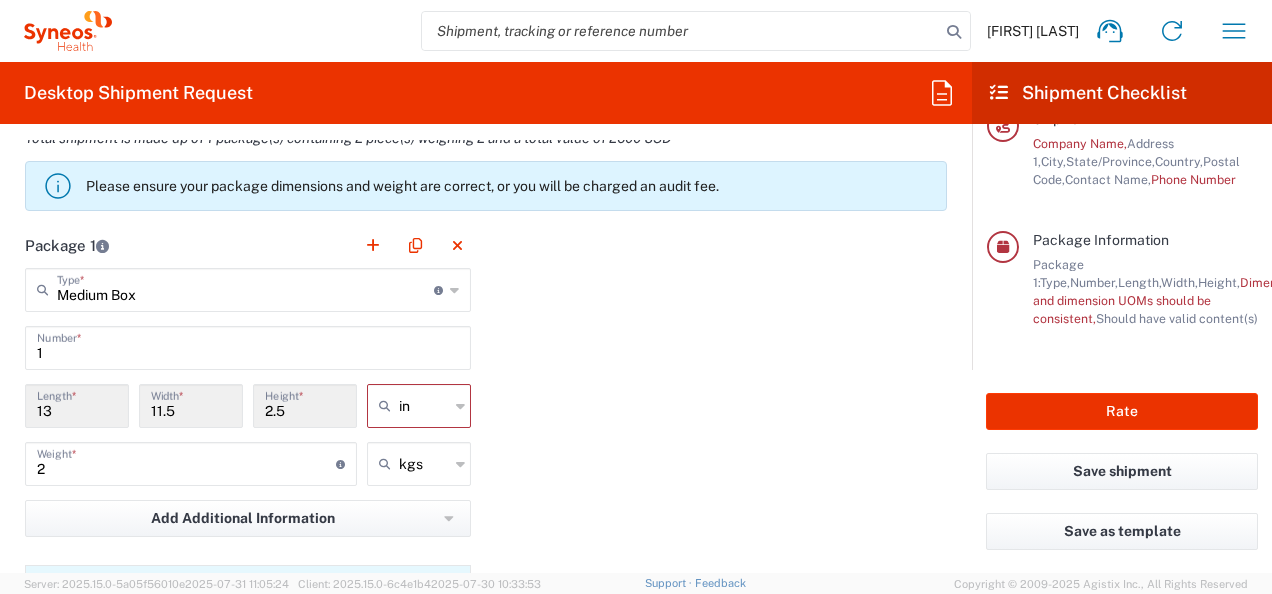 click on "Package 1  Medium Box  Type  * Material used to package goods Medium Box Envelope Large Box Pallet(s) Oversized (Not Stackable) Pallet(s) Oversized (Stackable) Pallet(s) Standard (Not Stackable) Pallet(s) Standard (Stackable) Small Box Vendor Box - 10kg Vendor Box - 25kg Your Packaging 1  Number  * 13  Length  * 11.5  Width  * 2.5  Height  * in cm ft in 2  Weight  * Total weight of package(s) in pounds or kilograms kgs kgs lbs Add Additional Information  Package material   Package temperature   Temperature device  Content 1 cellphone Pieces: 1  Total value: 1000 USD  Content 2 ThinkPad T14 Gen 2 Laptop - 16 GB RAM Pieces: 1  Total value: 1600 USD  Collapse contents Add Content *" 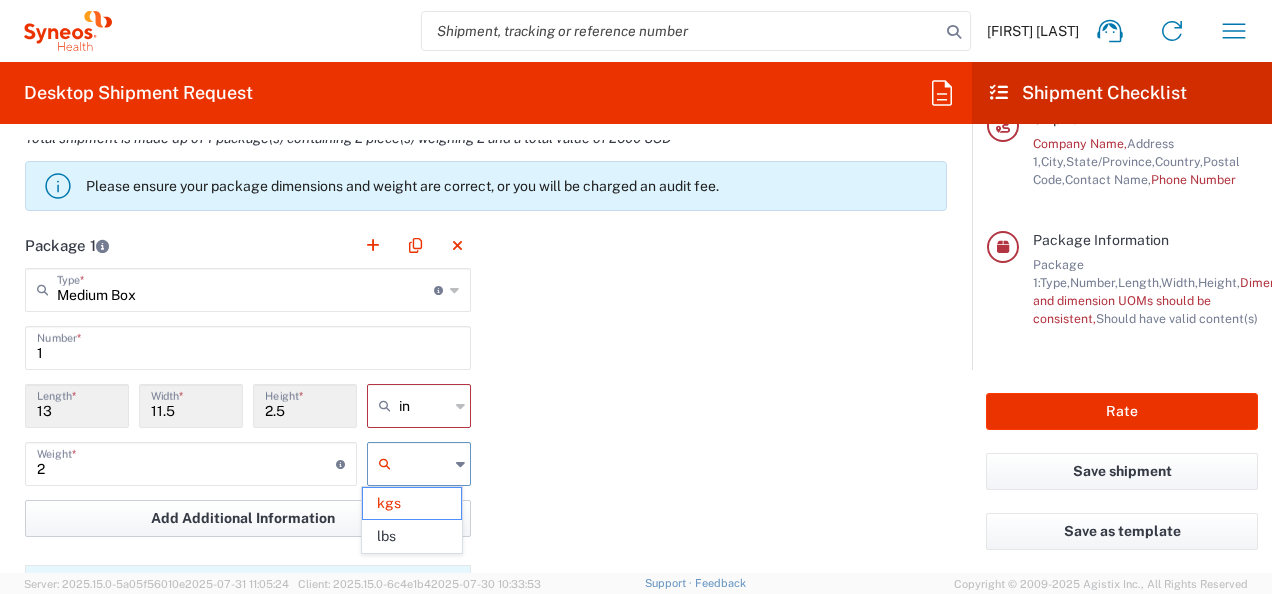 click on "lbs" 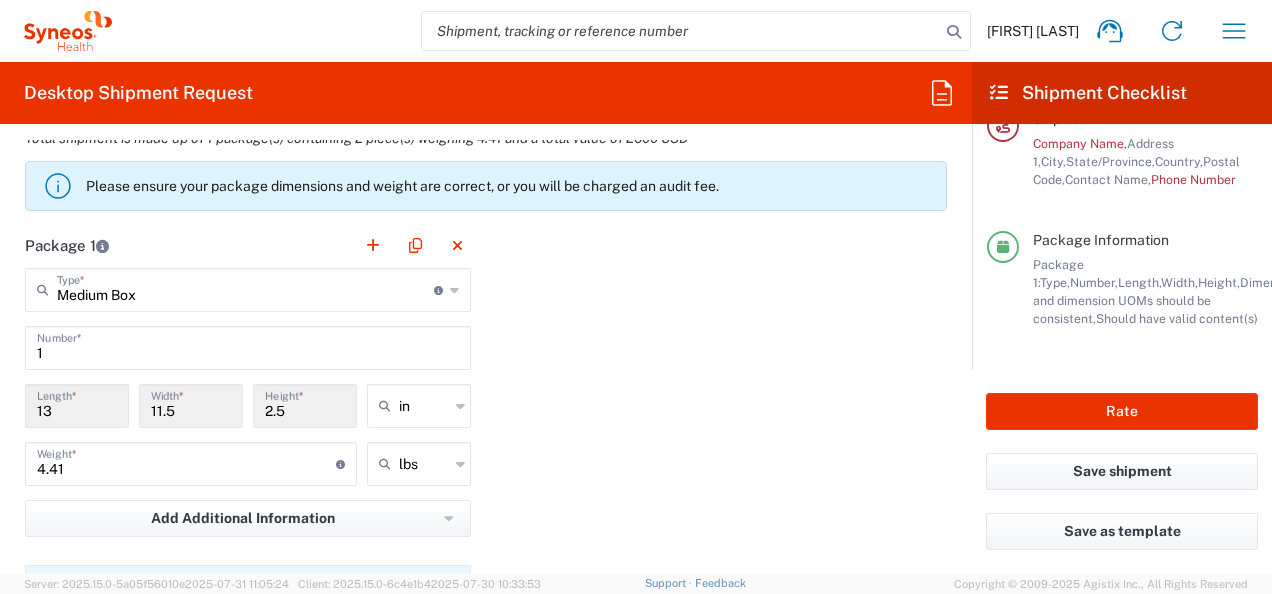 click on "4.41" at bounding box center (186, 462) 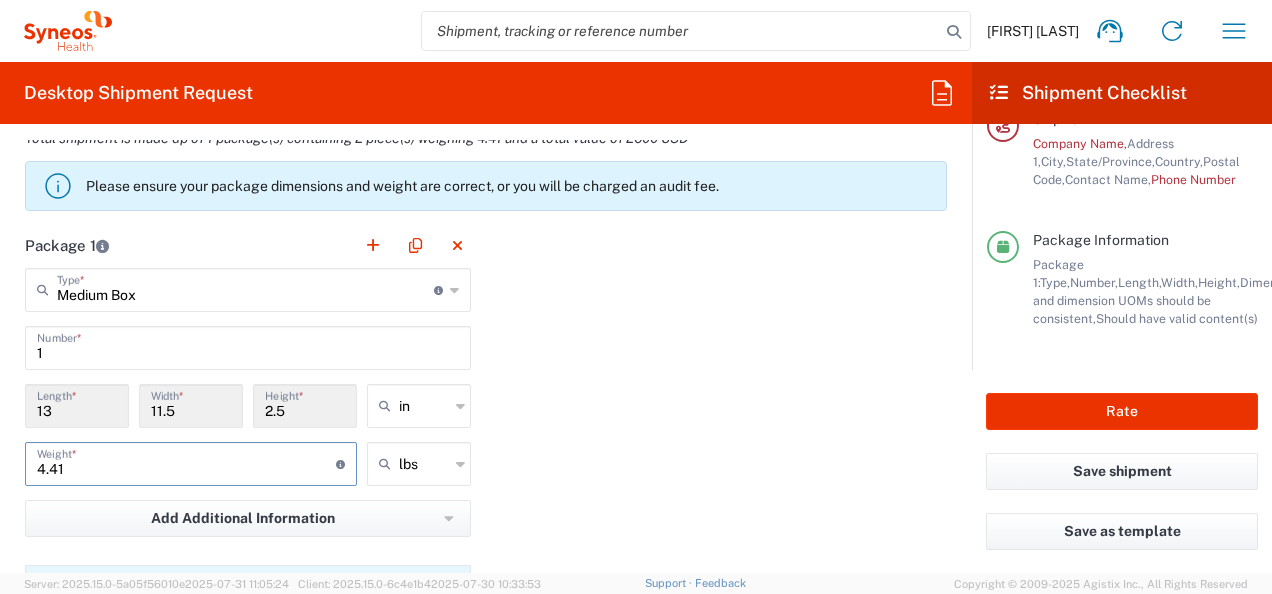 drag, startPoint x: 70, startPoint y: 462, endPoint x: -19, endPoint y: 467, distance: 89.140335 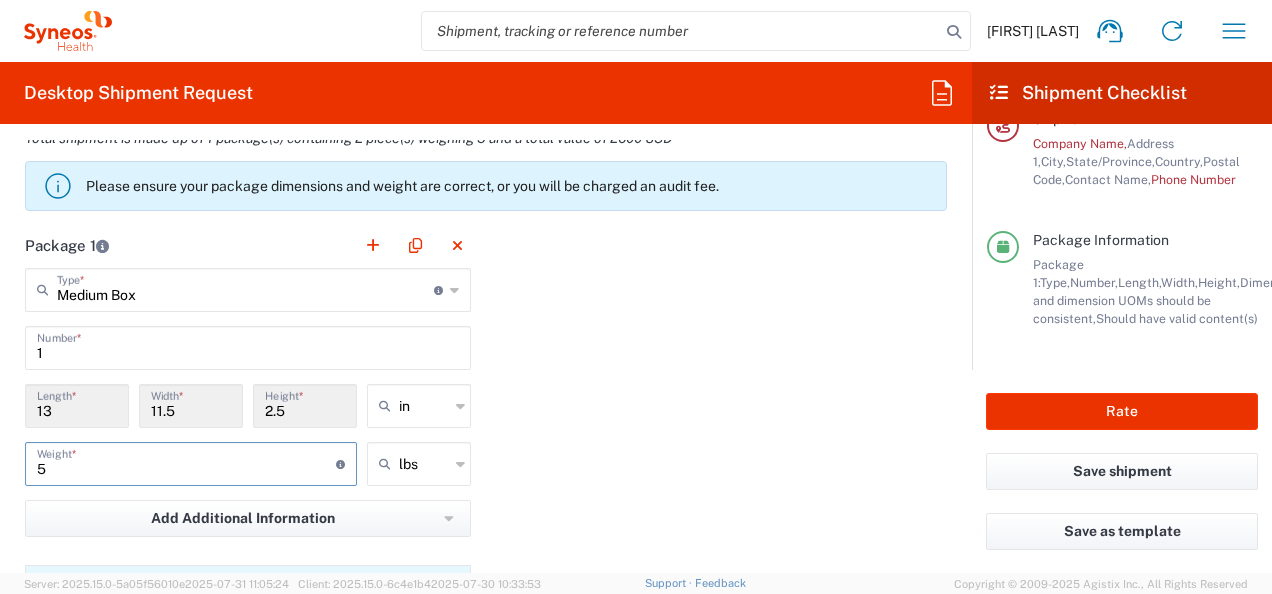 type on "5" 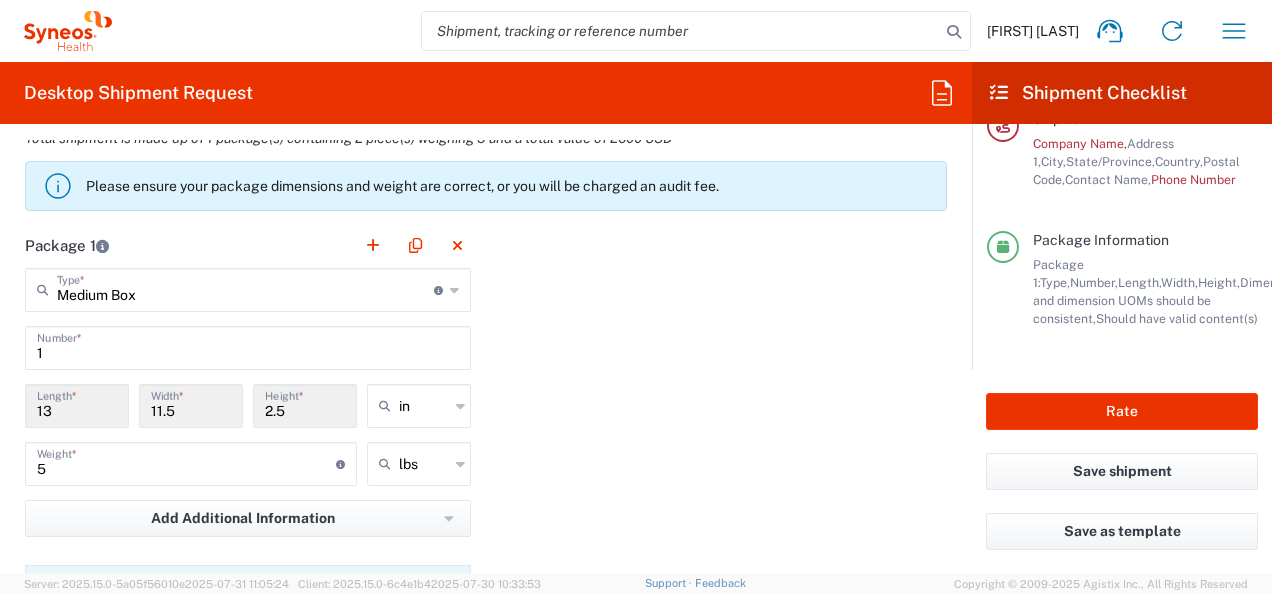 click on "Package 1  Medium Box  Type  * Material used to package goods Medium Box Envelope Large Box Pallet(s) Oversized (Not Stackable) Pallet(s) Oversized (Stackable) Pallet(s) Standard (Not Stackable) Pallet(s) Standard (Stackable) Small Box Vendor Box - 10kg Vendor Box - 25kg Your Packaging 1  Number  * 13  Length  * 11.5  Width  * 2.5  Height  * in cm ft in 5  Weight  * Total weight of package(s) in pounds or kilograms lbs kgs lbs Add Additional Information  Package material   Package temperature   Temperature device  Content 1 cellphone Pieces: 1  Total value: 1000 USD  Content 2 ThinkPad T14 Gen 2 Laptop - 16 GB RAM Pieces: 1  Total value: 1600 USD  Collapse contents Add Content *" 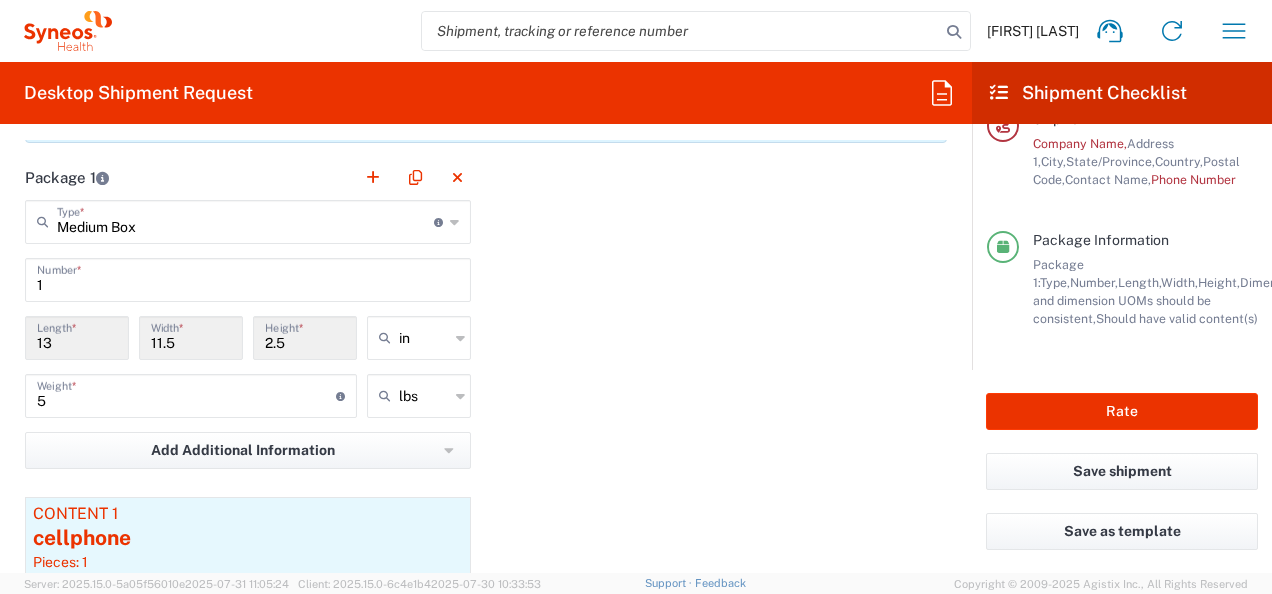 scroll, scrollTop: 1854, scrollLeft: 0, axis: vertical 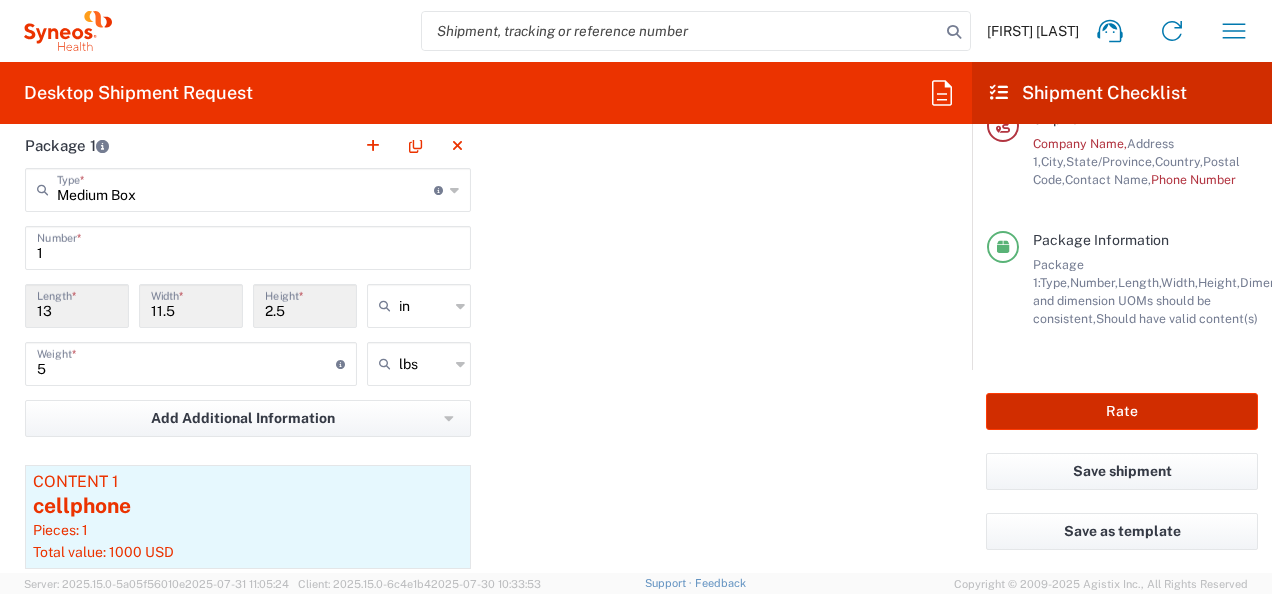 click on "Rate" 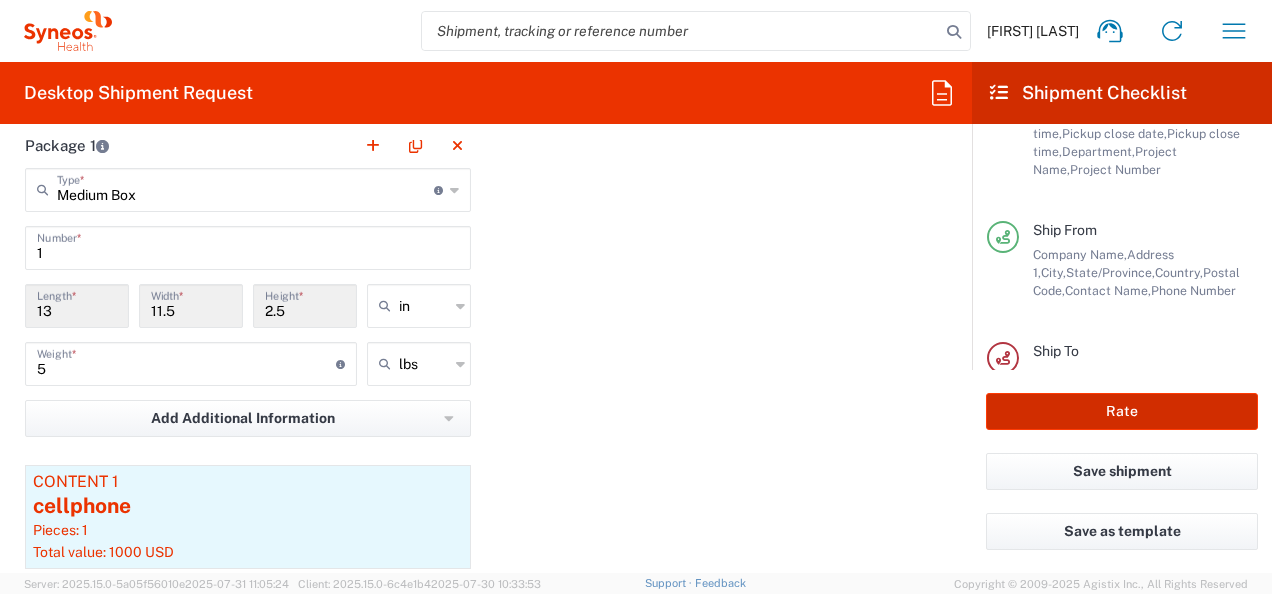 scroll, scrollTop: 0, scrollLeft: 0, axis: both 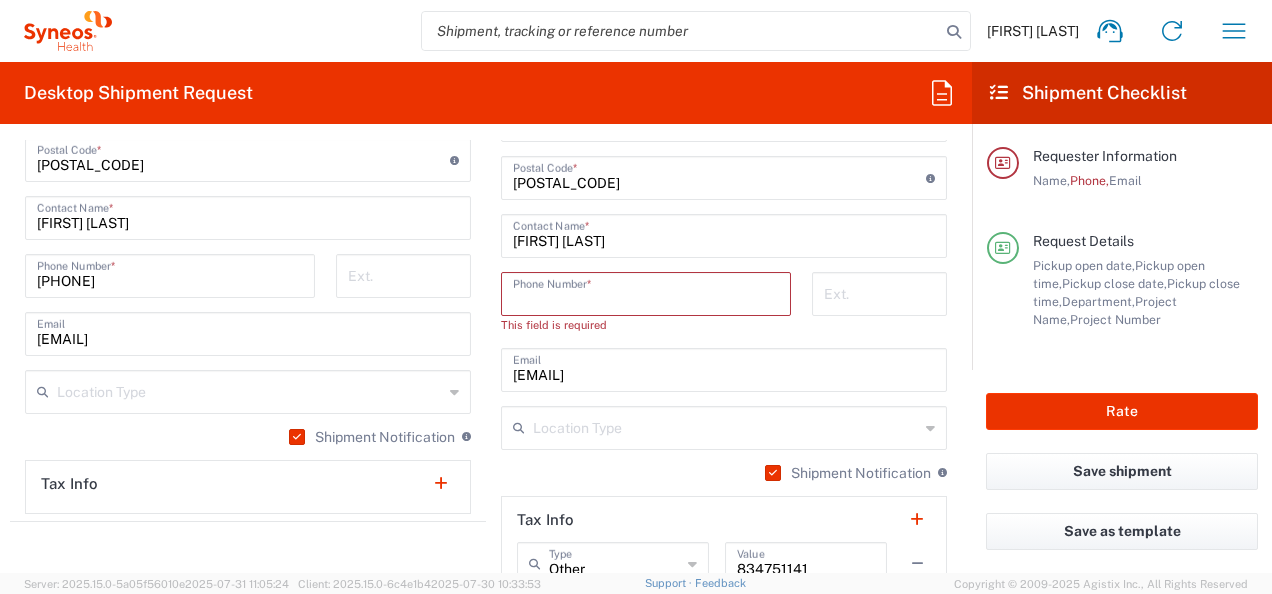 click at bounding box center (646, 292) 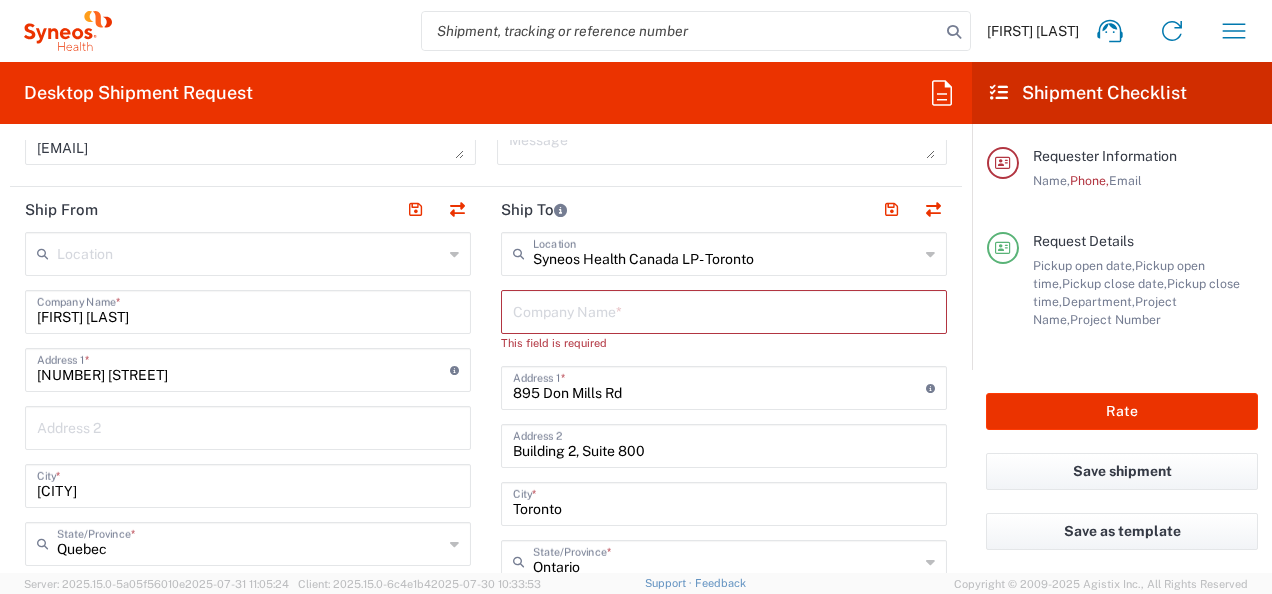 scroll, scrollTop: 854, scrollLeft: 0, axis: vertical 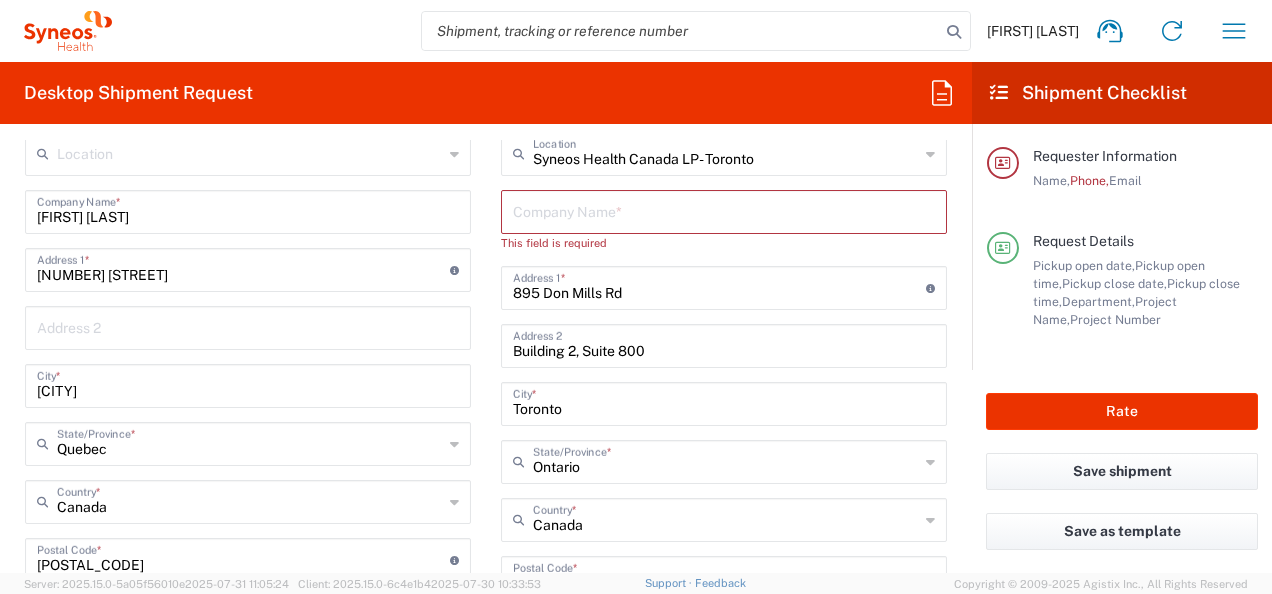 click at bounding box center (724, 210) 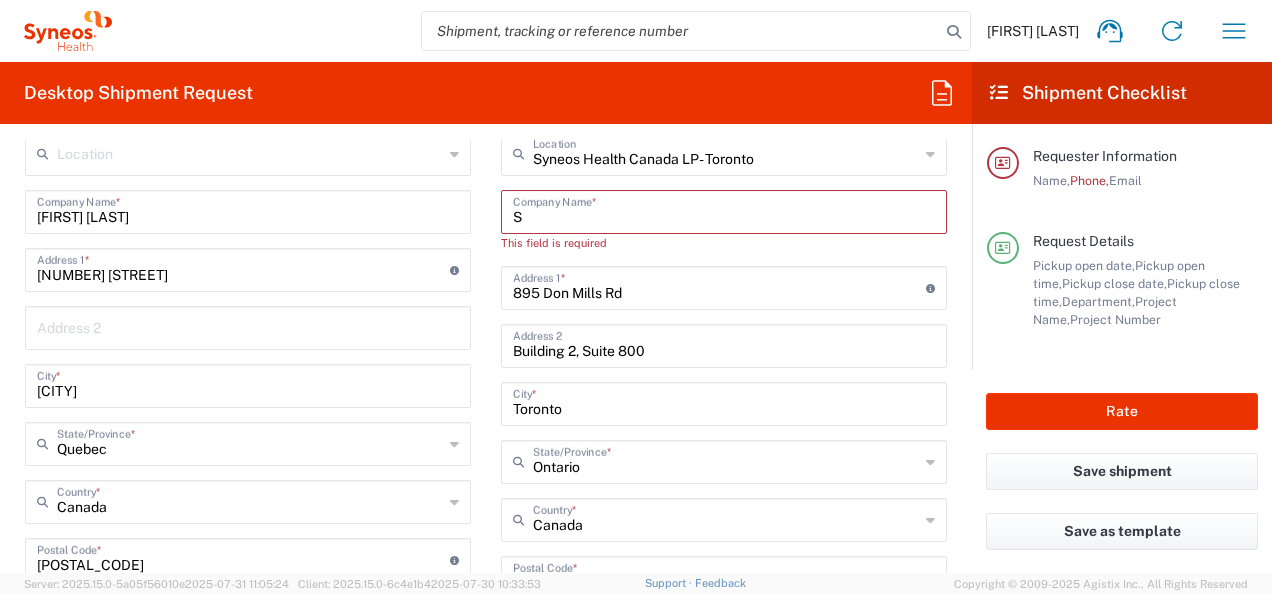 type on "Sy" 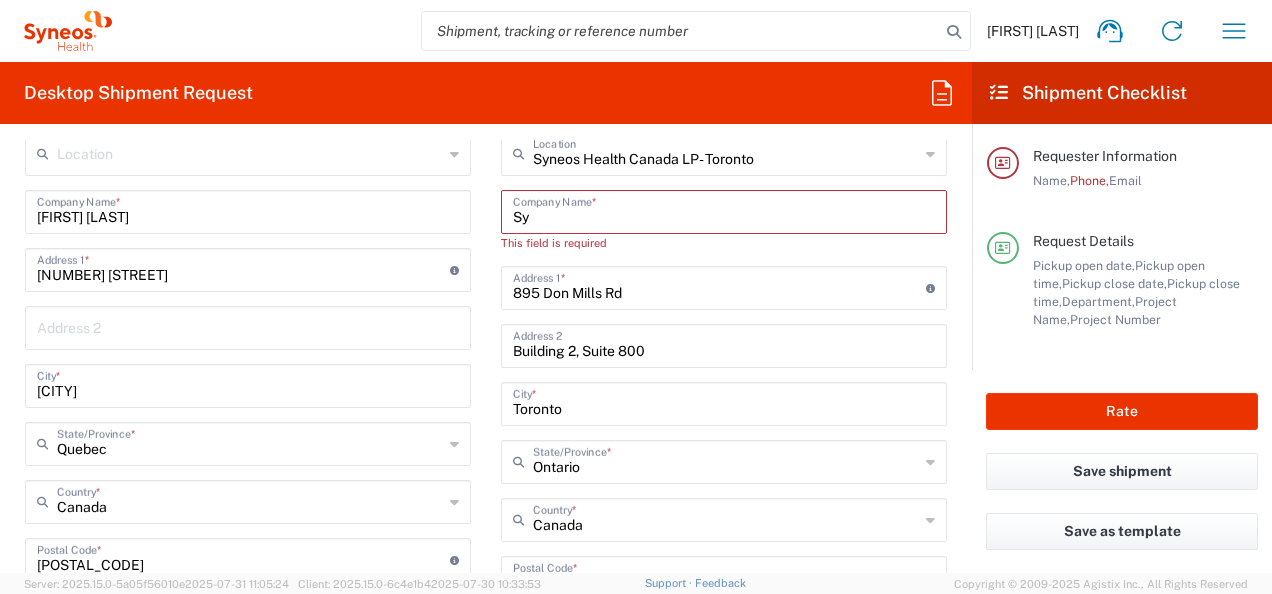 type 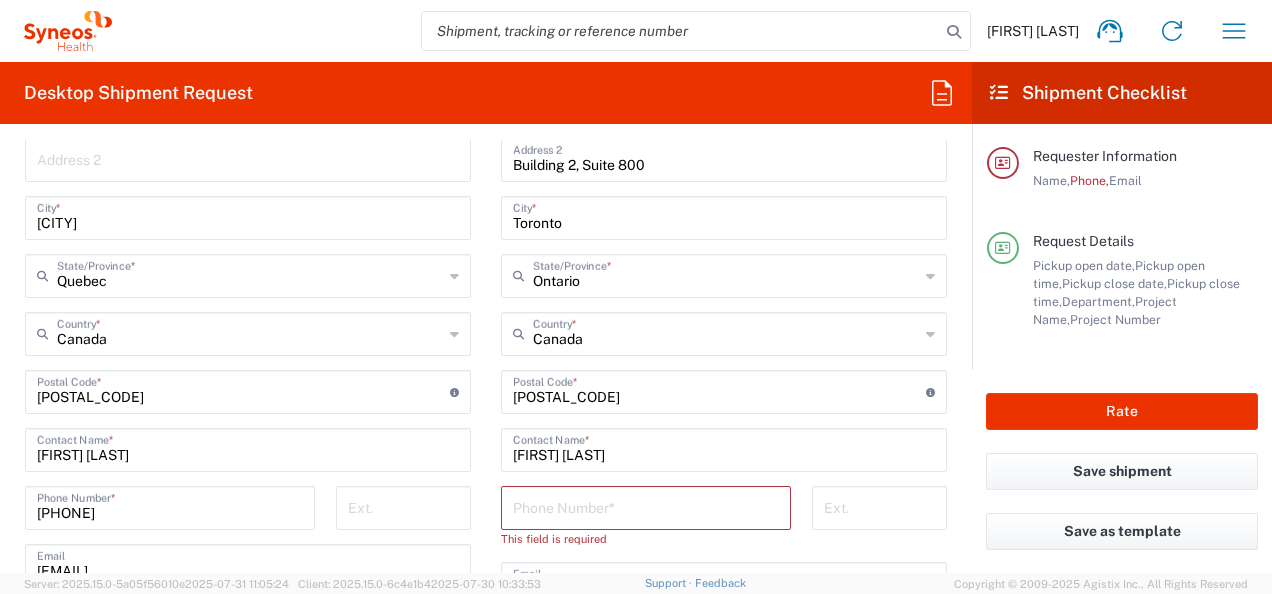 scroll, scrollTop: 1054, scrollLeft: 0, axis: vertical 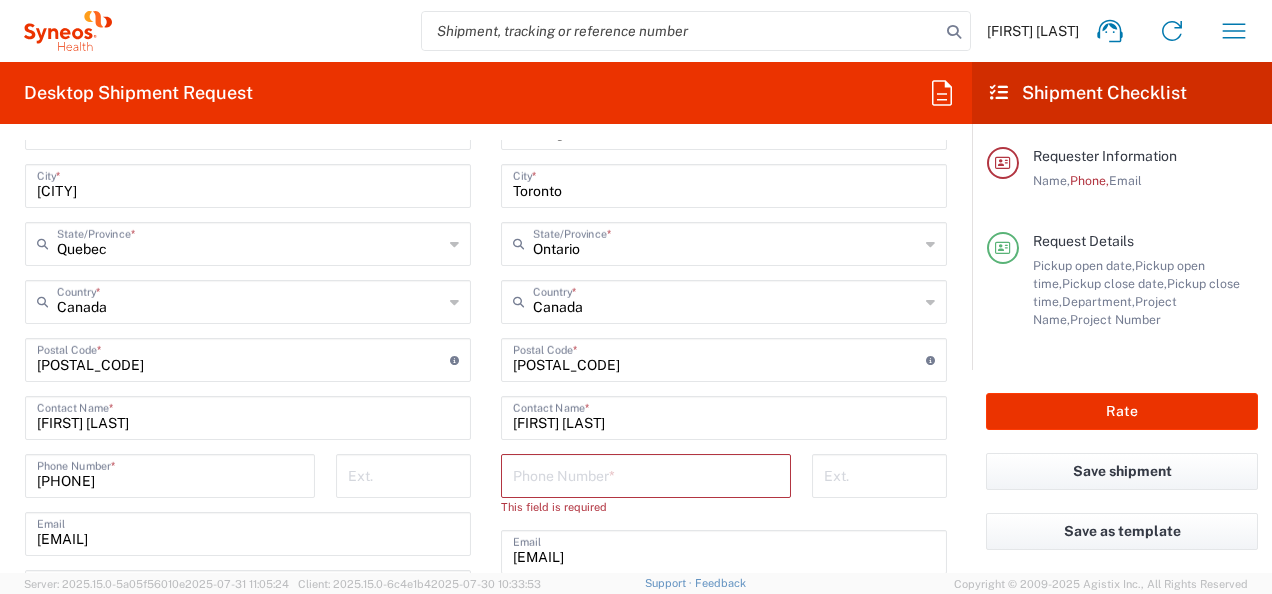 type on "Syneos Health" 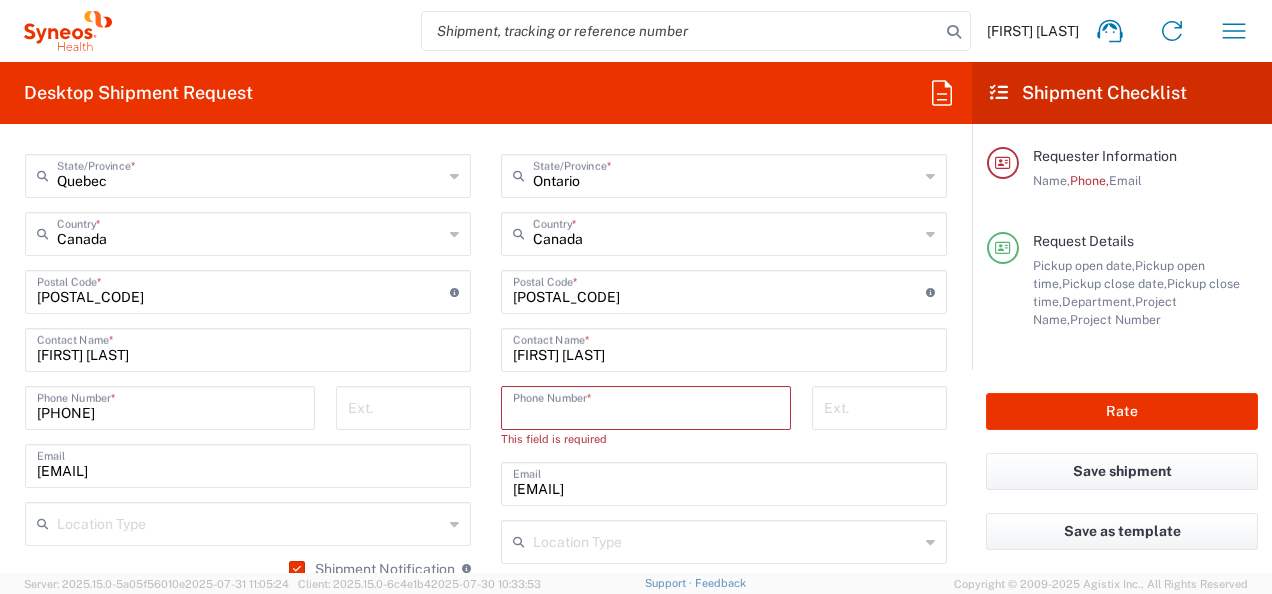 scroll, scrollTop: 1154, scrollLeft: 0, axis: vertical 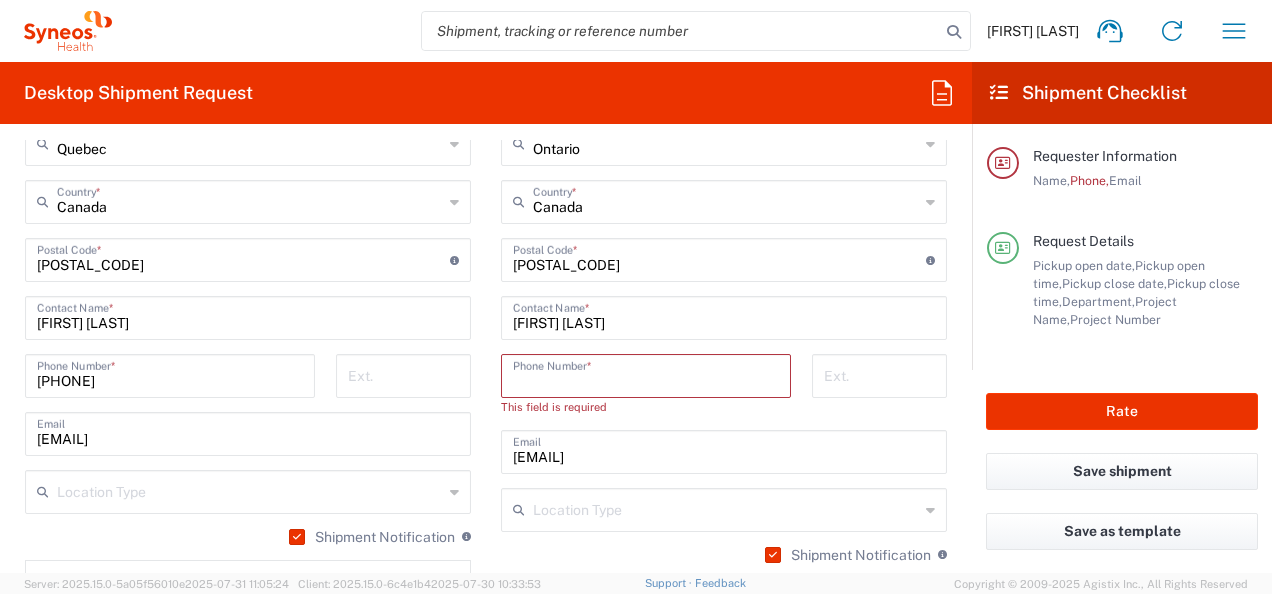click on "Location  Addison Whitney LLC-Morrisvile NC US Barcelona-Syneos Health BioSector 2 LLC- New York US Boco Digital Media Caerus Marketing Group LLC-Morrisville NC US Chamberlain Communications LLC-New York US Chandler Chicco Agency, LLC-New York US Genico, LLC Gerbig Snell/Weisheimer Advert- Westerville OH Haas & Health Partner Public Relations GmbH Illingworth Research Group Ltd-Macclesfield UK Illingworth Rsrch Grp (France) Illingworth Rsrch Grp (Italy) Illingworth Rsrch Grp (Spain) Illingworth Rsrch Grp (USA) In Illingworth Rsrch Grp(Australi INC Research Clin Svcs Mexico inVentiv Health Philippines, Inc. IRG - Morrisville Warehouse IVH IPS Pvt Ltd- India IVH Mexico SA de CV NAVICOR GROUP, LLC- New York US PALIO + IGNITE, LLC- Westerville OH US Pharmaceutical Institute LLC- Morrisville NC US PT Syneos Health Indonesia Rx dataScience Inc-Morrisville NC US RxDataScience India Private Lt Syneos Health (Beijing) Inc.Lt Syneos Health (Shanghai) Inc. Ltd. Syneos Health (Thailand) Limit Syneos Health Argentina SA" 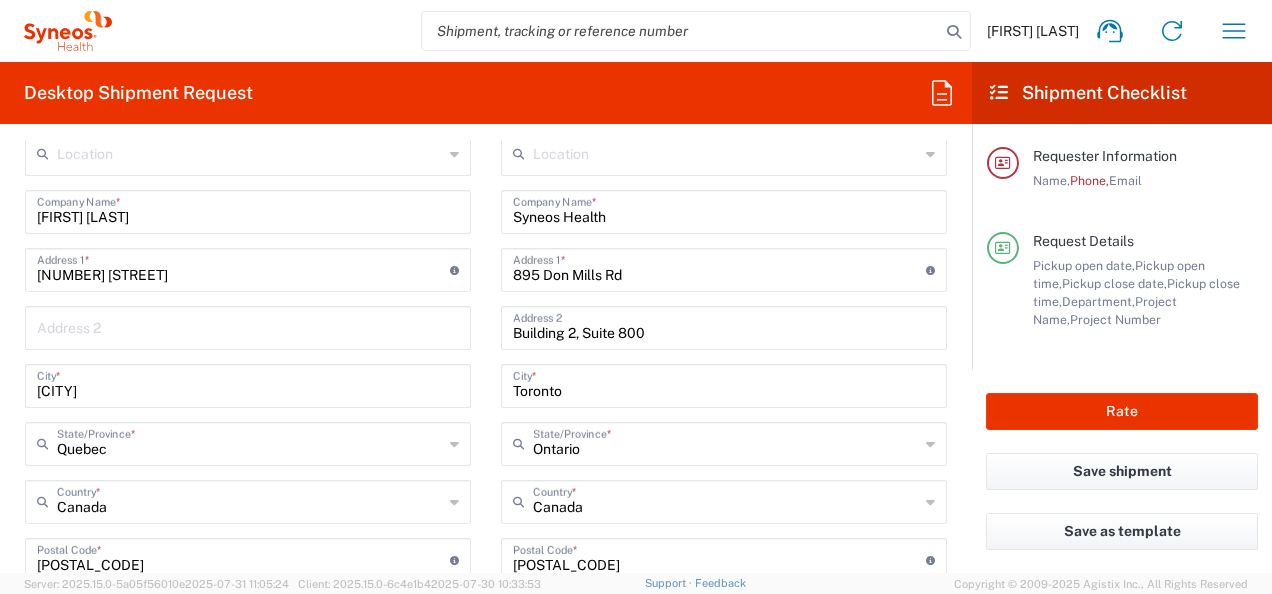 scroll, scrollTop: 1054, scrollLeft: 0, axis: vertical 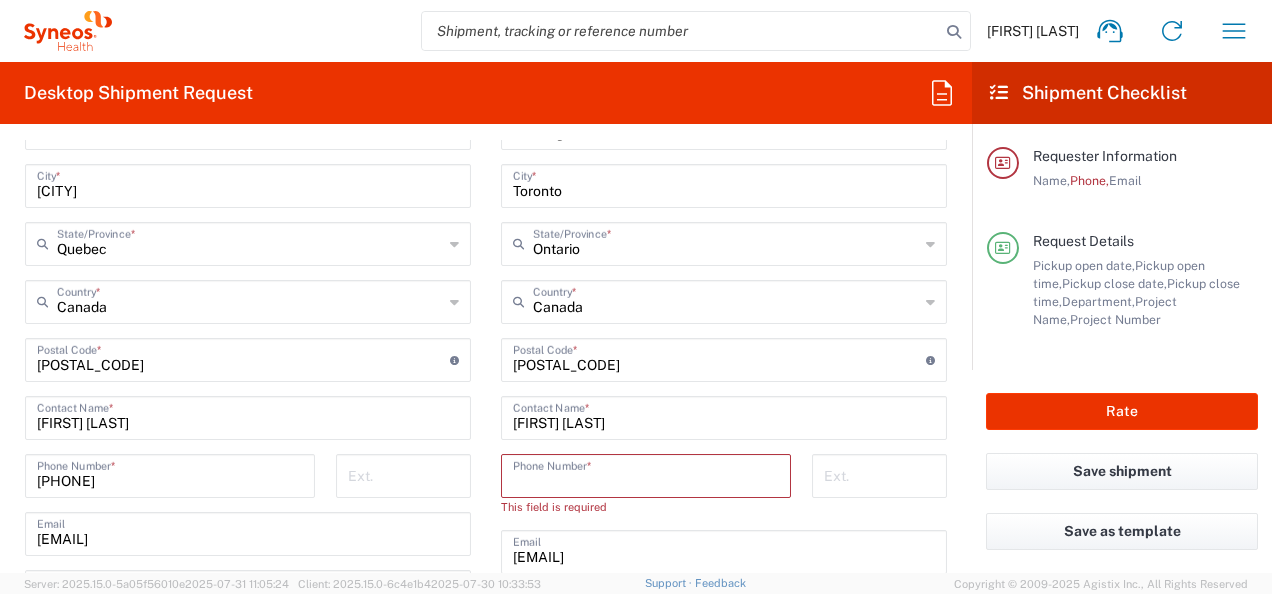 click at bounding box center [646, 474] 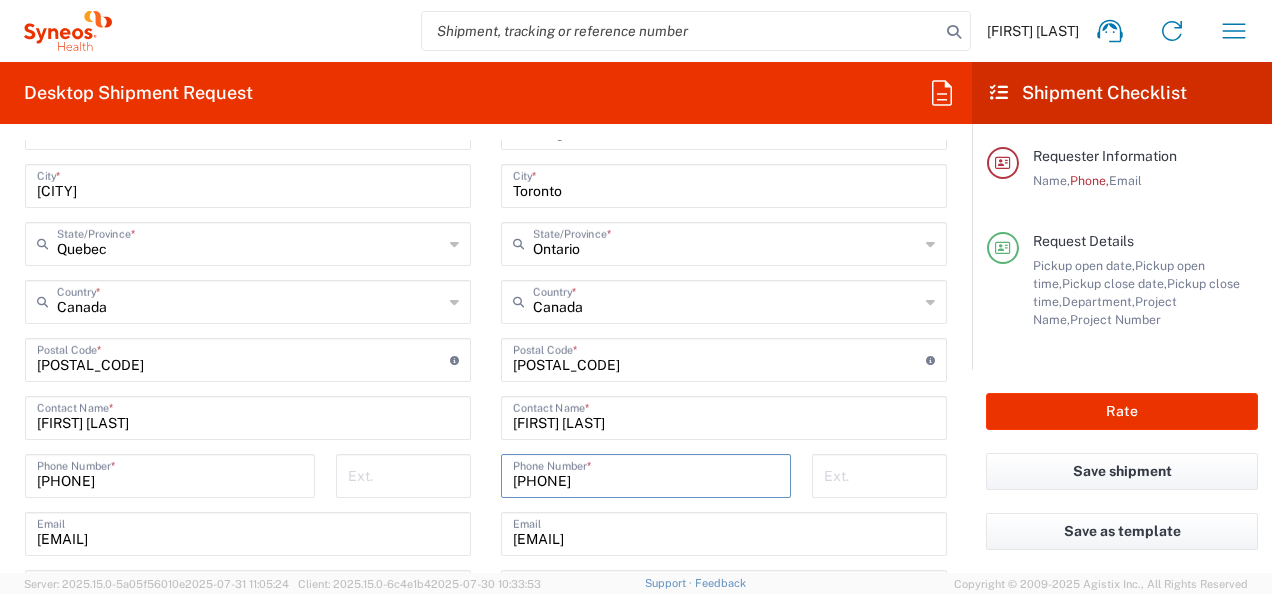 type on "[PHONE]" 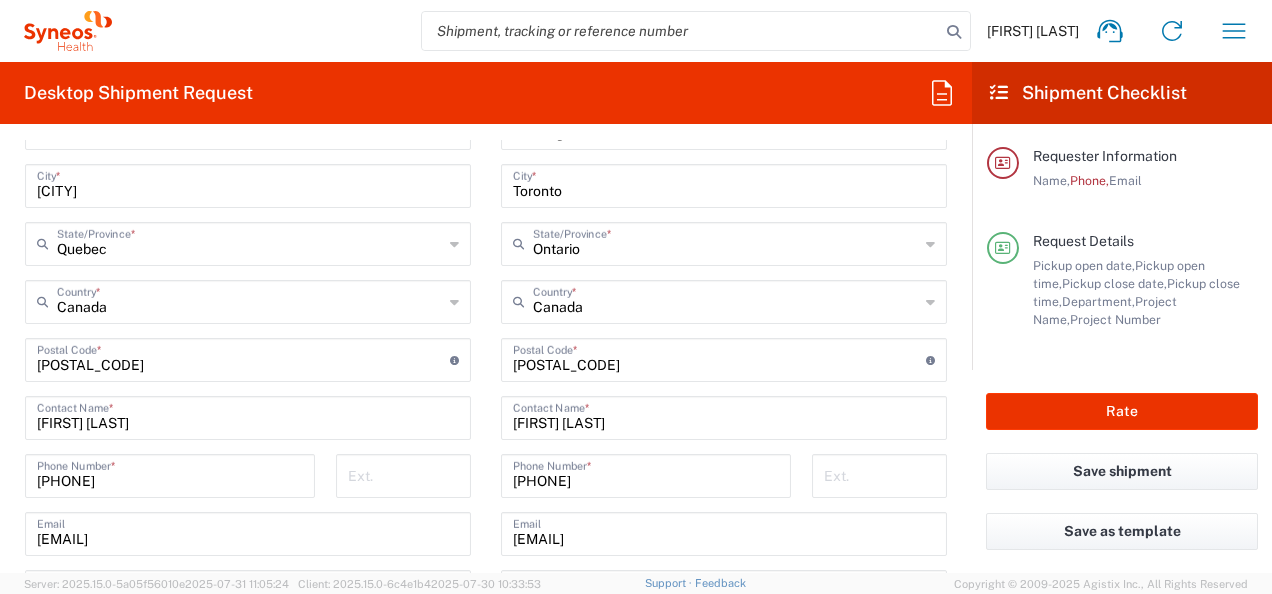 click on "Department  * 3229 3000 3100 3109 3110 3111 3112 3125 3130 3135 3136 3150 3155 3165 3171 3172 3190 3191 3192 3193 3194 3200 3201 3202 3210 3211 Dept 3212 3213 3214 3215 3216 3218 3220 3221 3222 3223 3225 3226 3227 3228 3230 3231 3232 3233 3234 3235 3236 3237 3238 3240 3241 * * ASN" 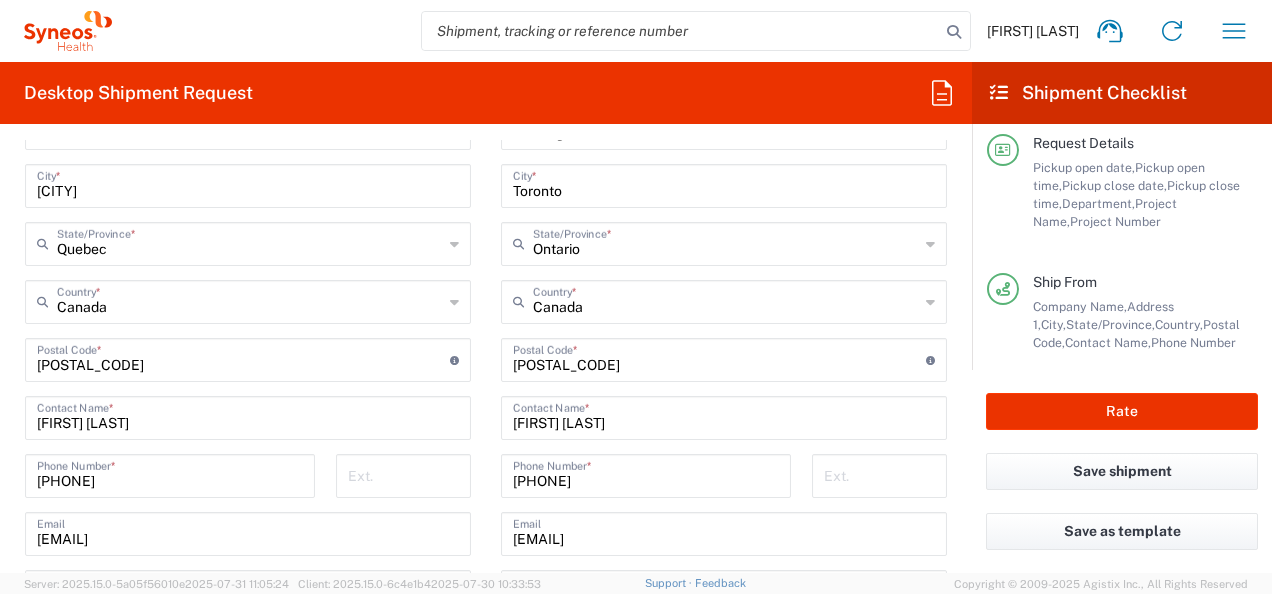 scroll, scrollTop: 0, scrollLeft: 0, axis: both 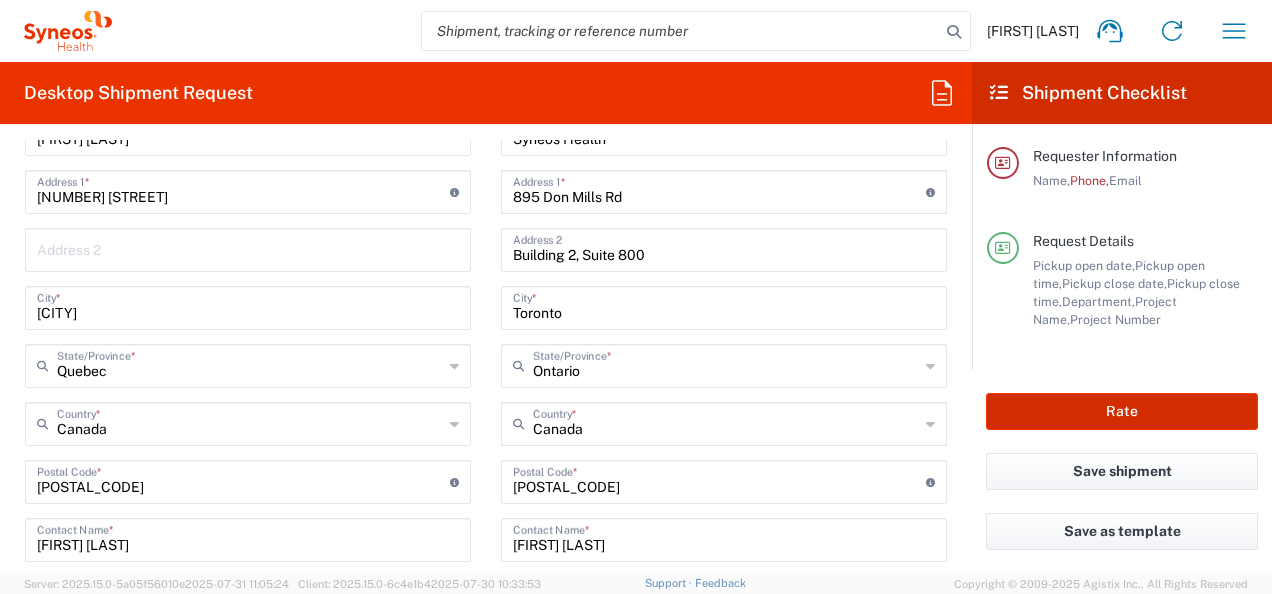 click on "Rate" 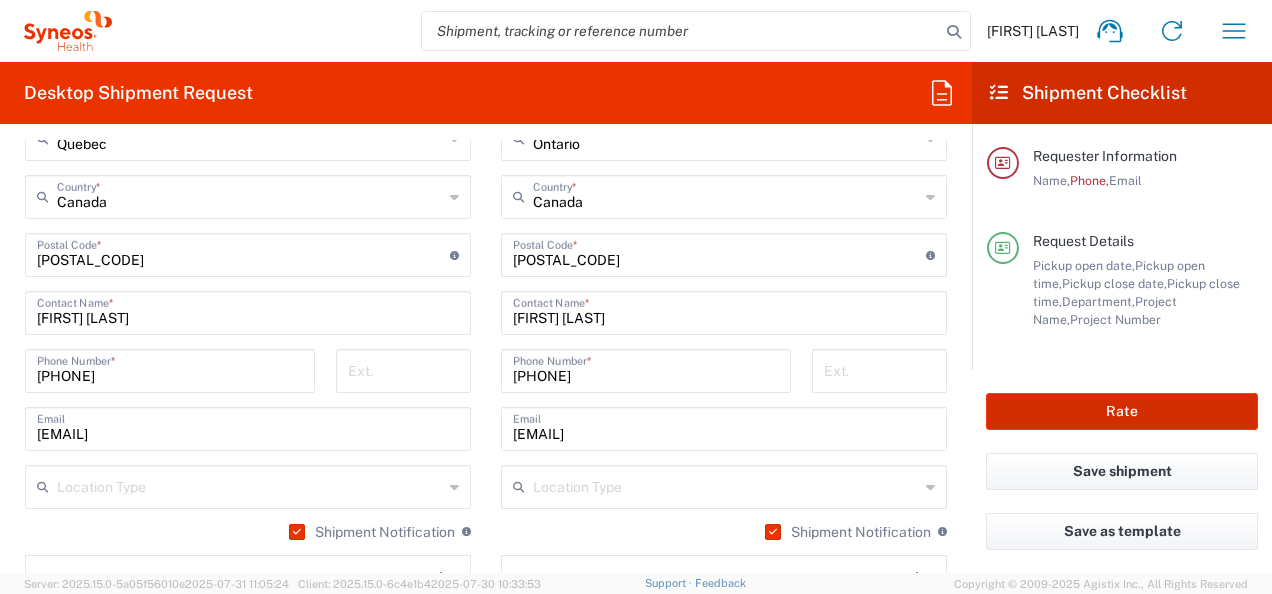 scroll, scrollTop: 1132, scrollLeft: 0, axis: vertical 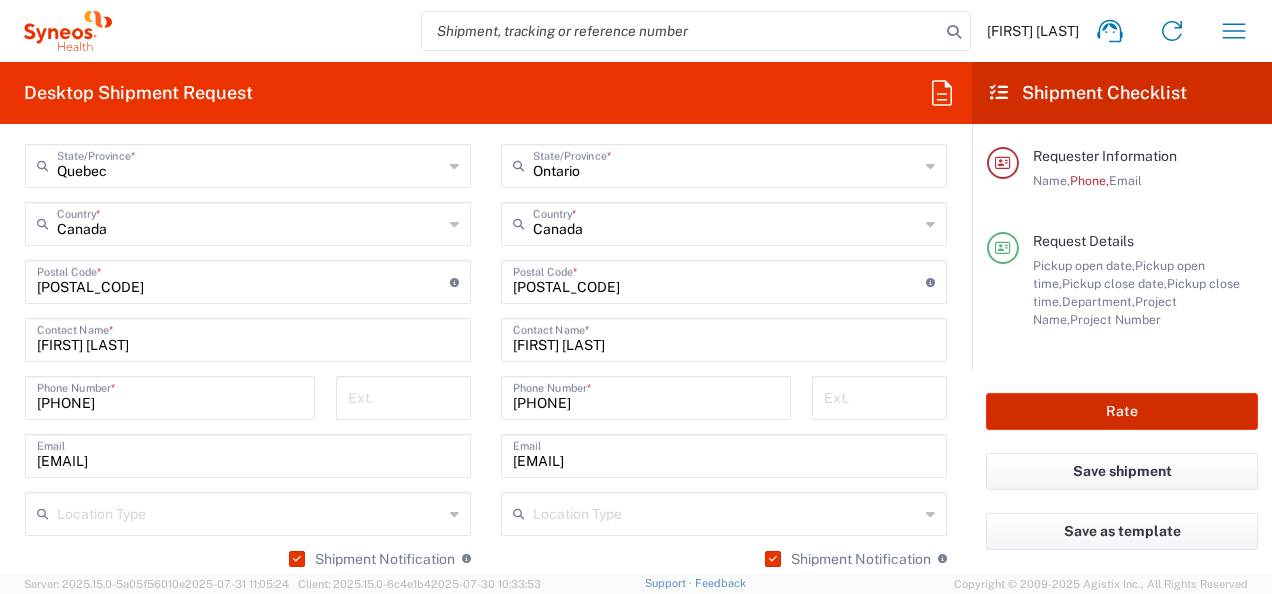 click on "Rate" 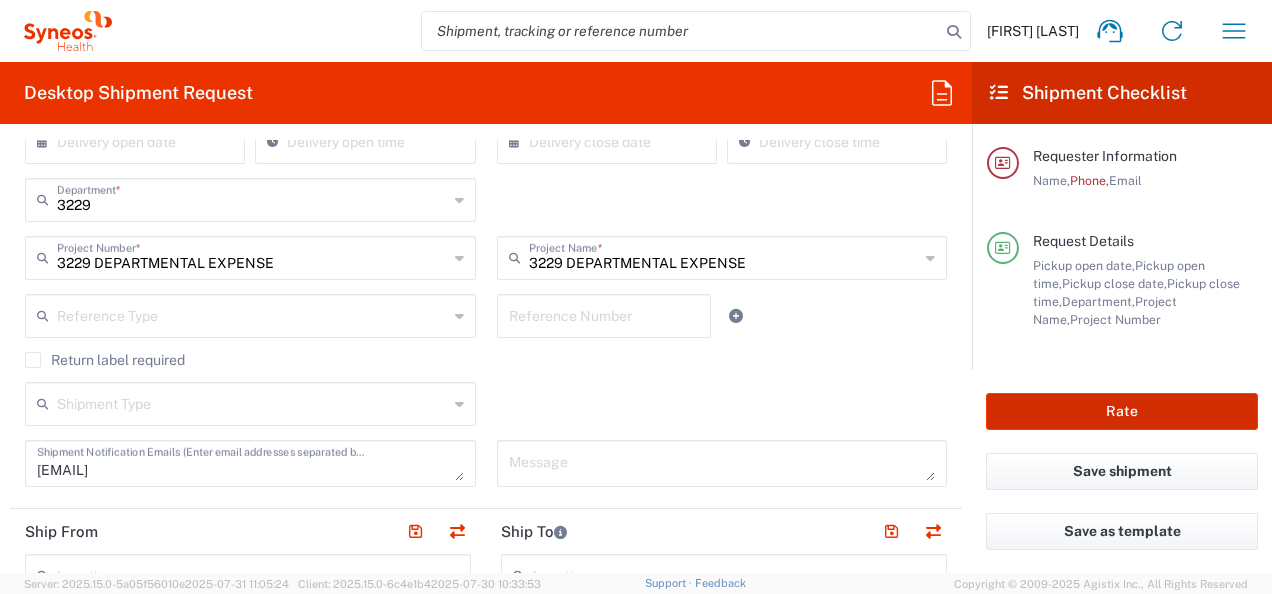scroll, scrollTop: 0, scrollLeft: 0, axis: both 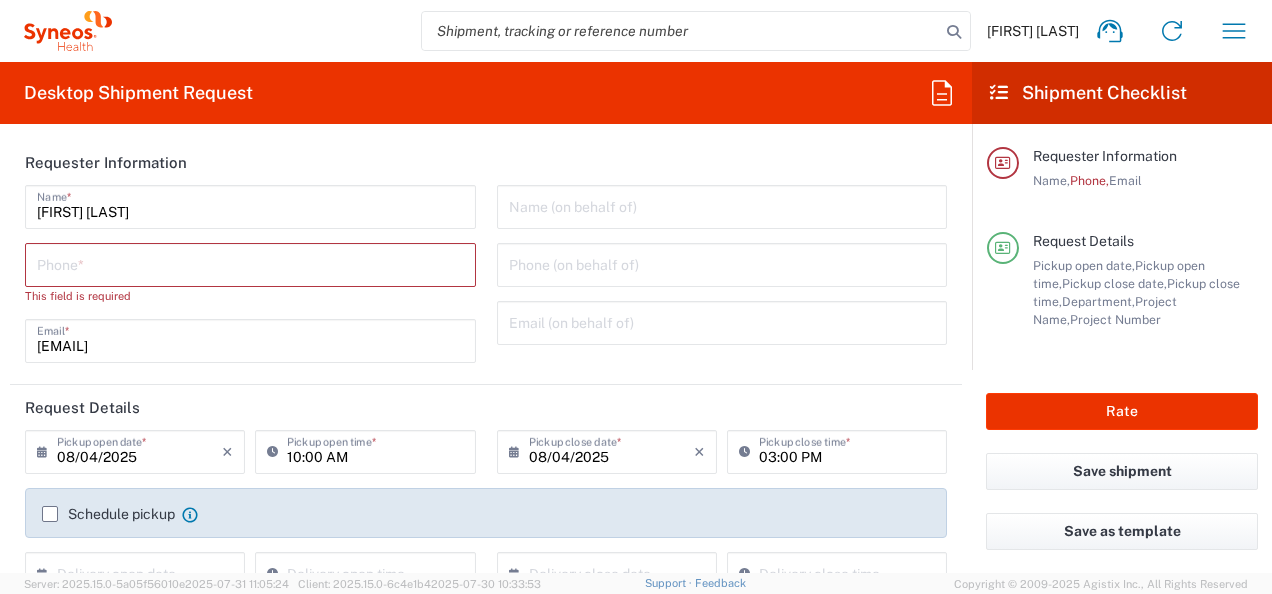 click at bounding box center [250, 263] 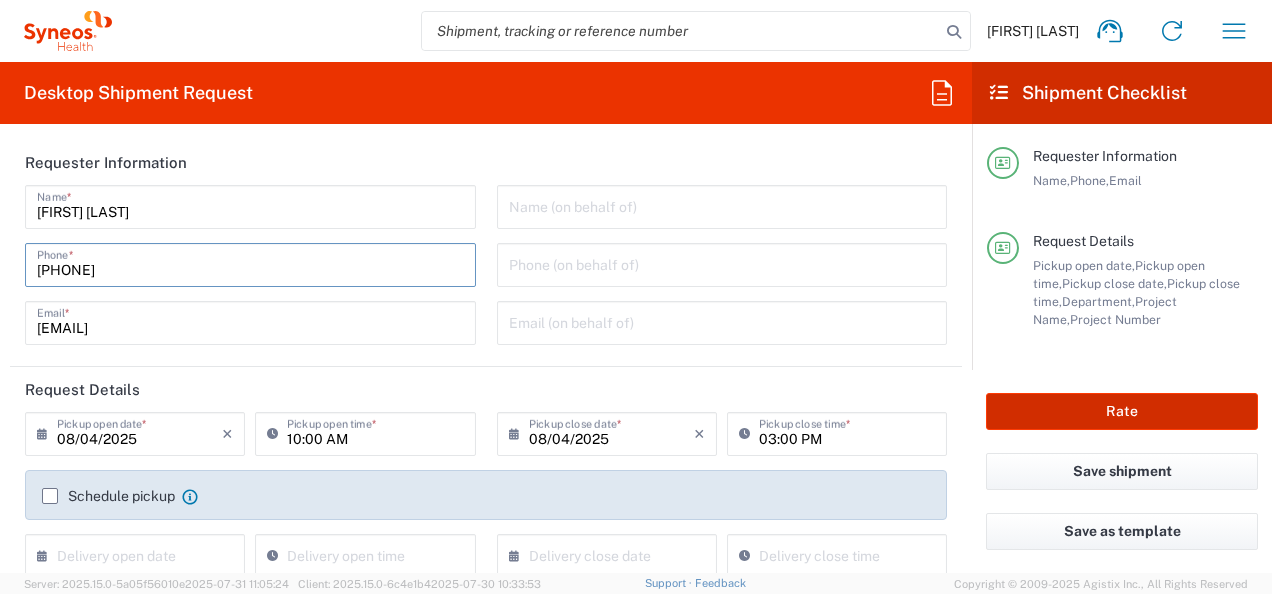 type on "[PHONE]" 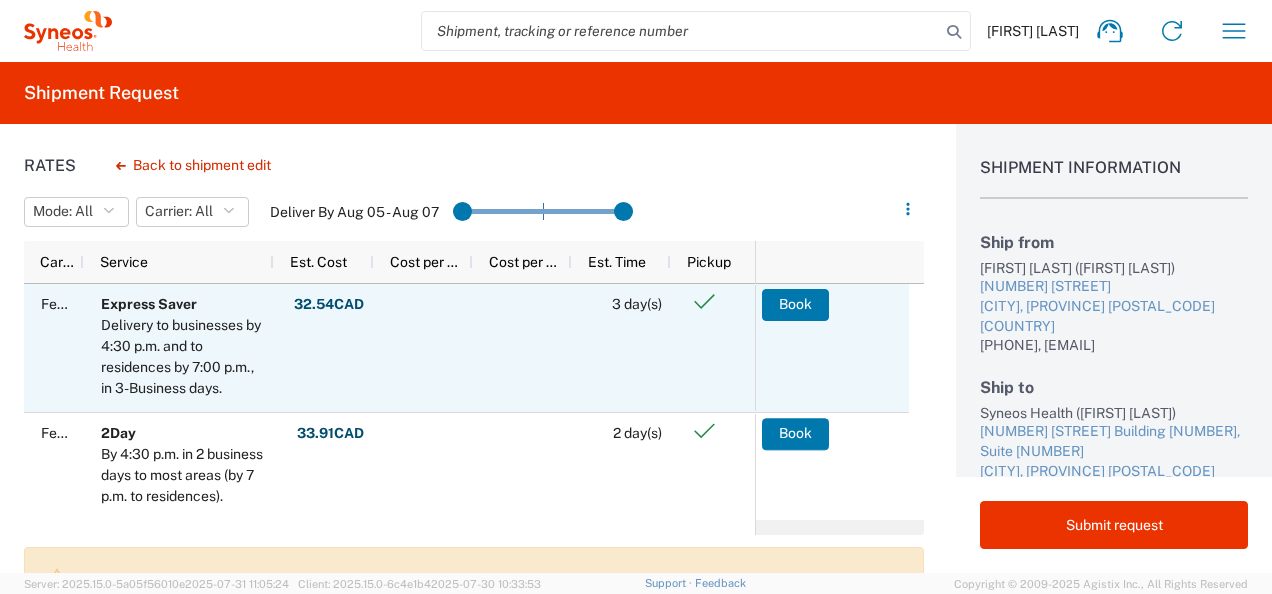 scroll, scrollTop: 100, scrollLeft: 0, axis: vertical 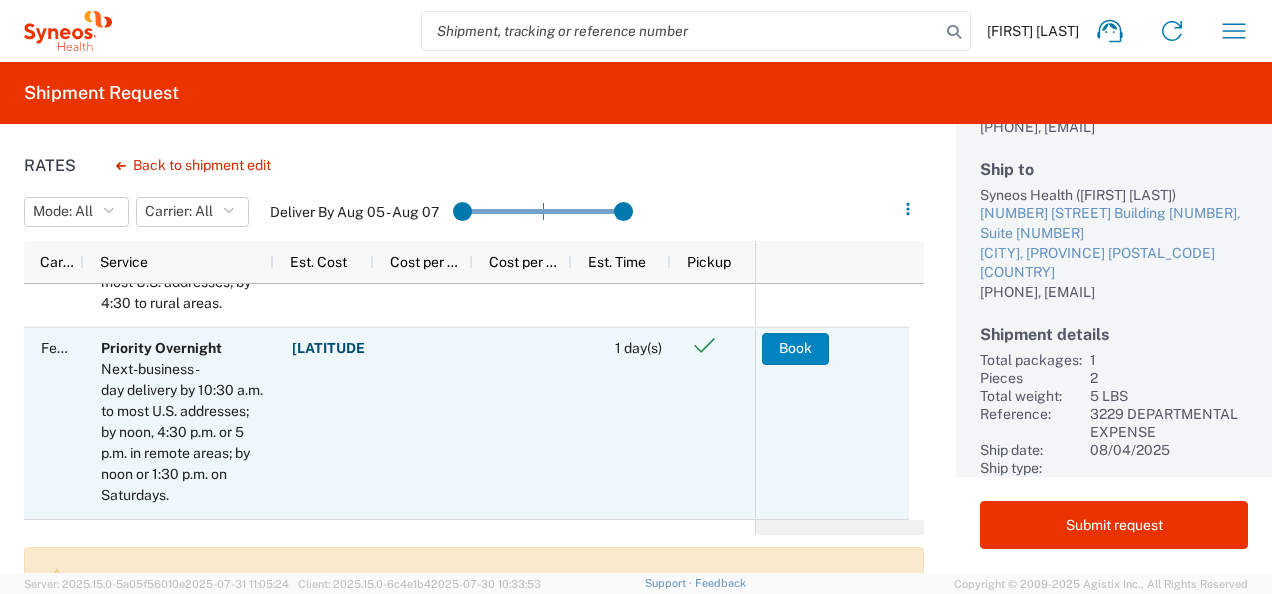 click on "Book" 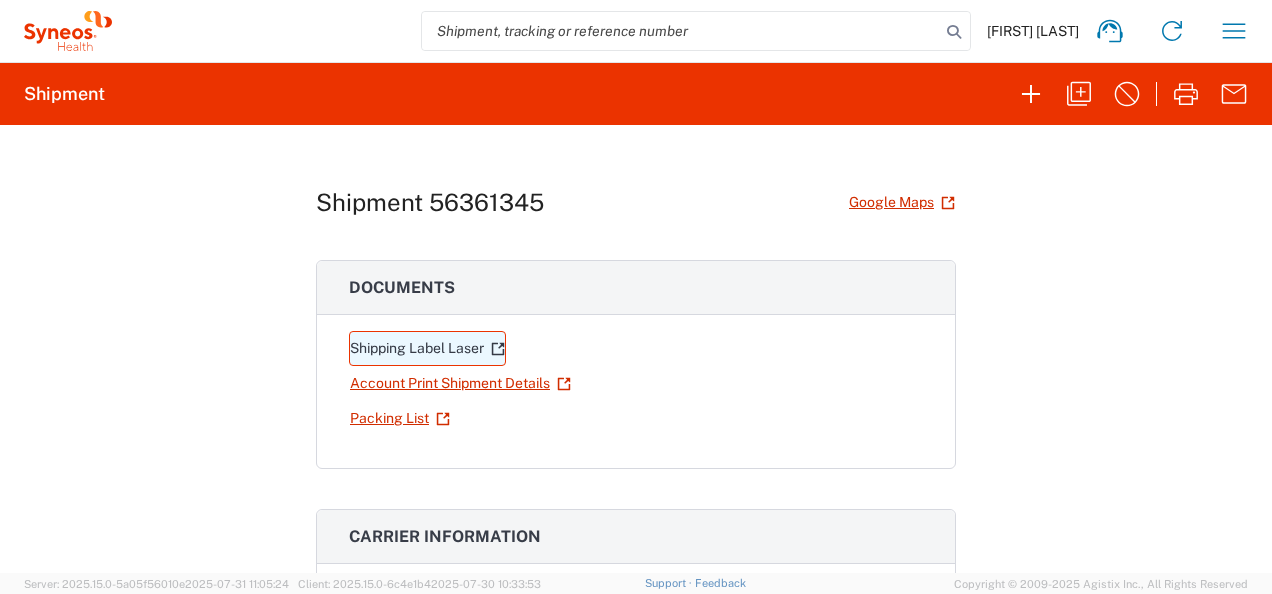 click 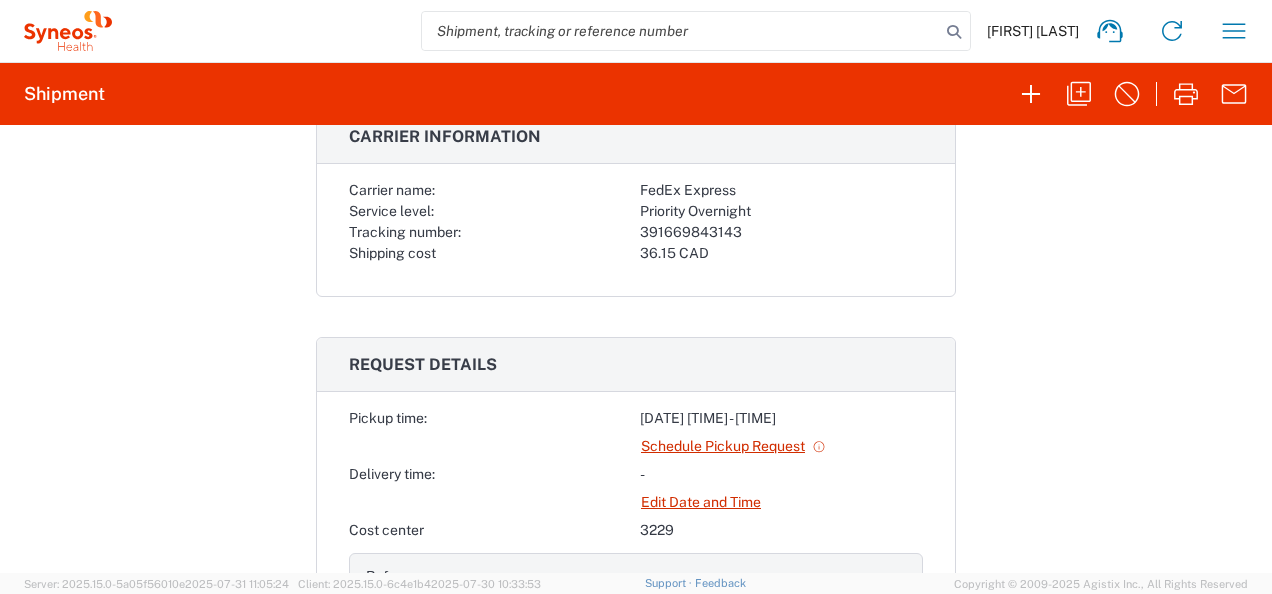 scroll, scrollTop: 600, scrollLeft: 0, axis: vertical 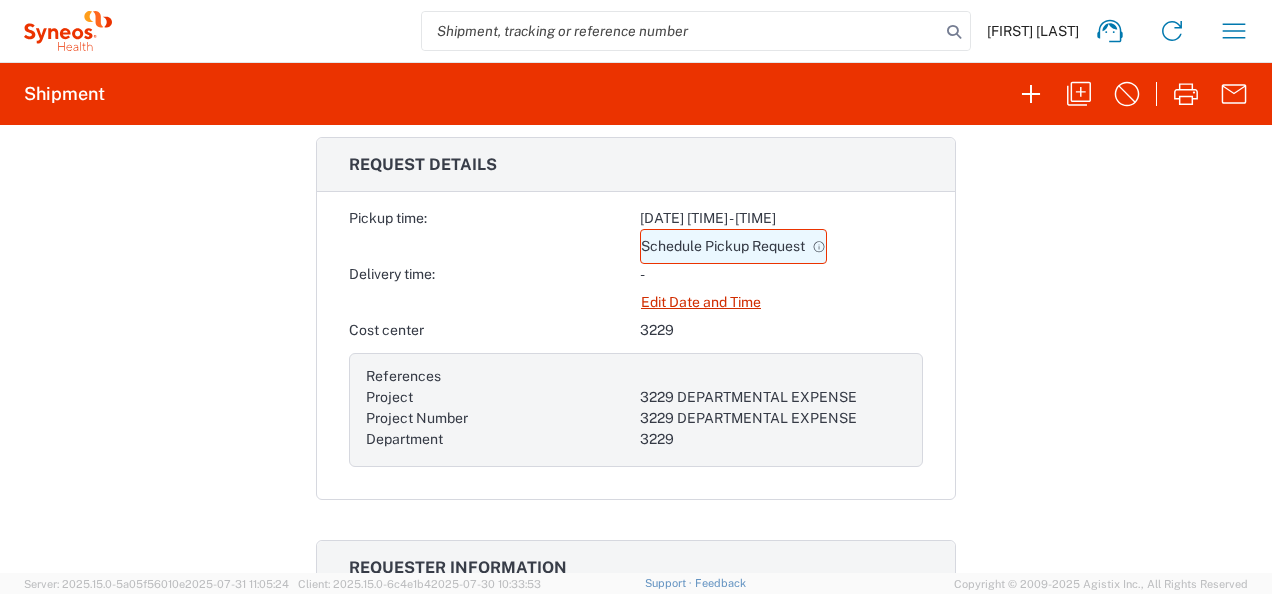 click on "Schedule Pickup Request" 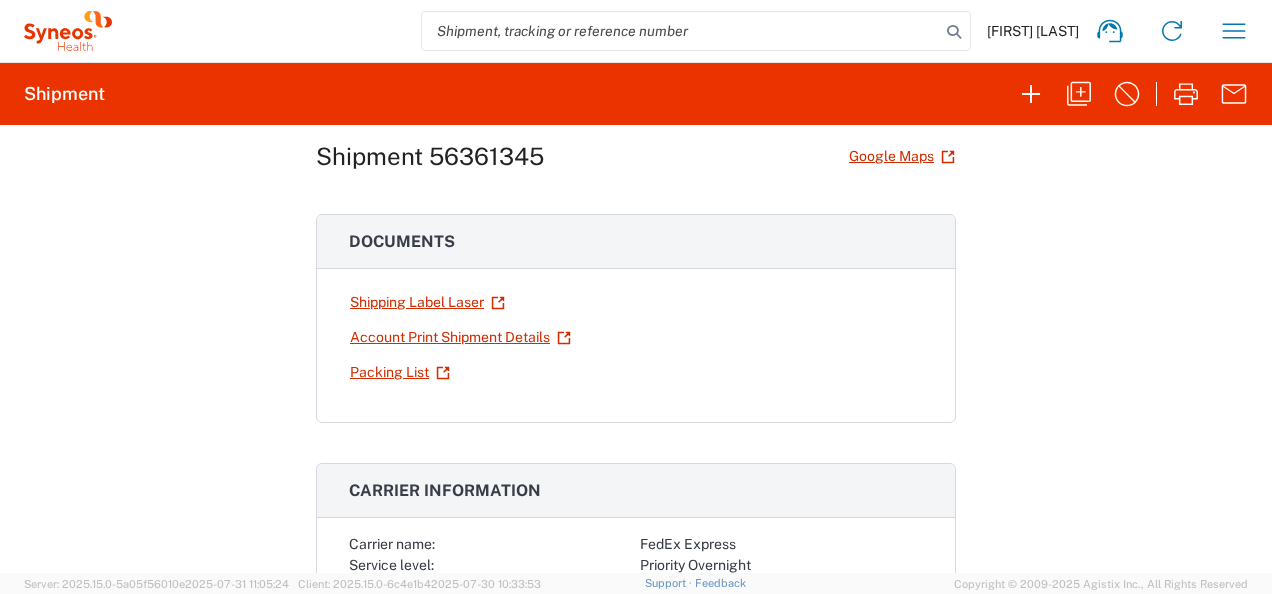 scroll, scrollTop: 0, scrollLeft: 0, axis: both 